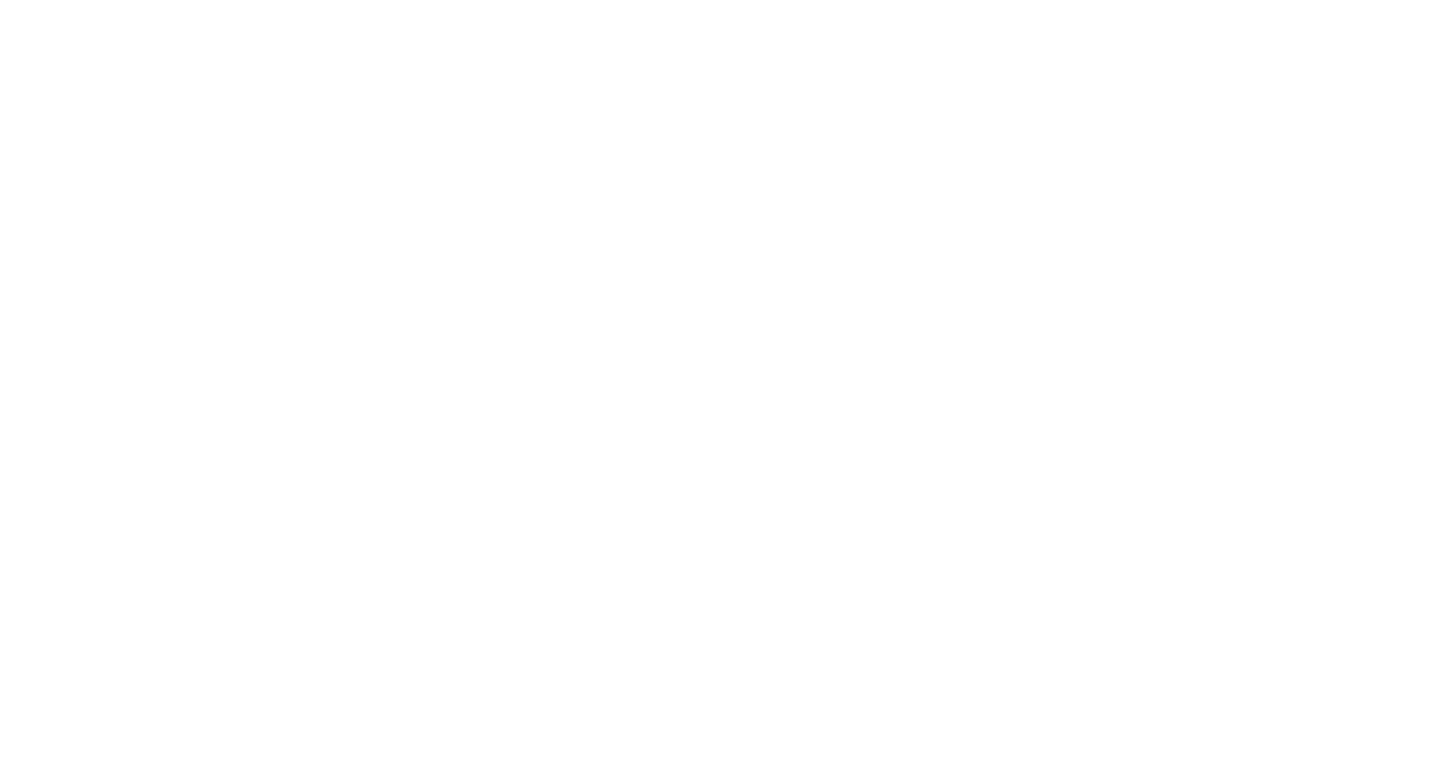 scroll, scrollTop: 0, scrollLeft: 0, axis: both 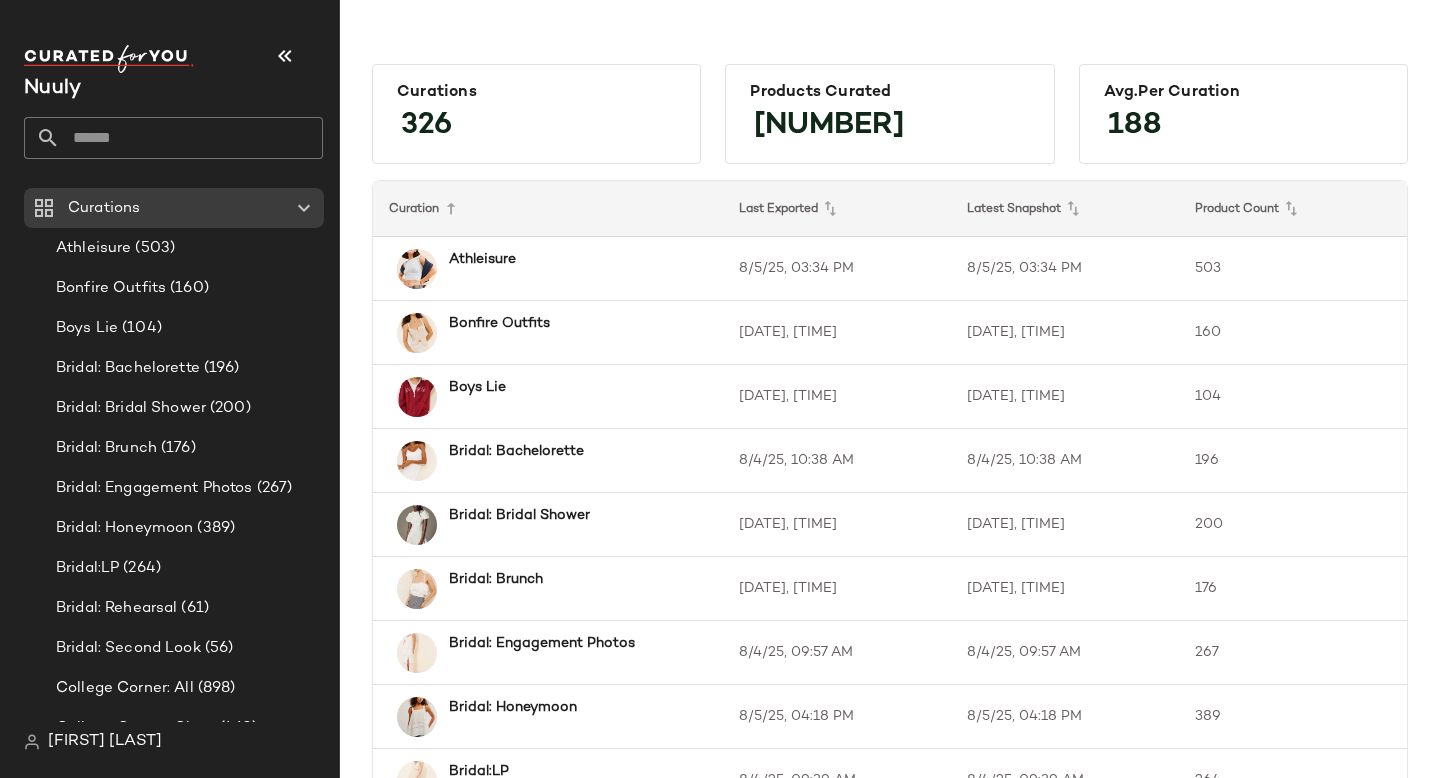 click 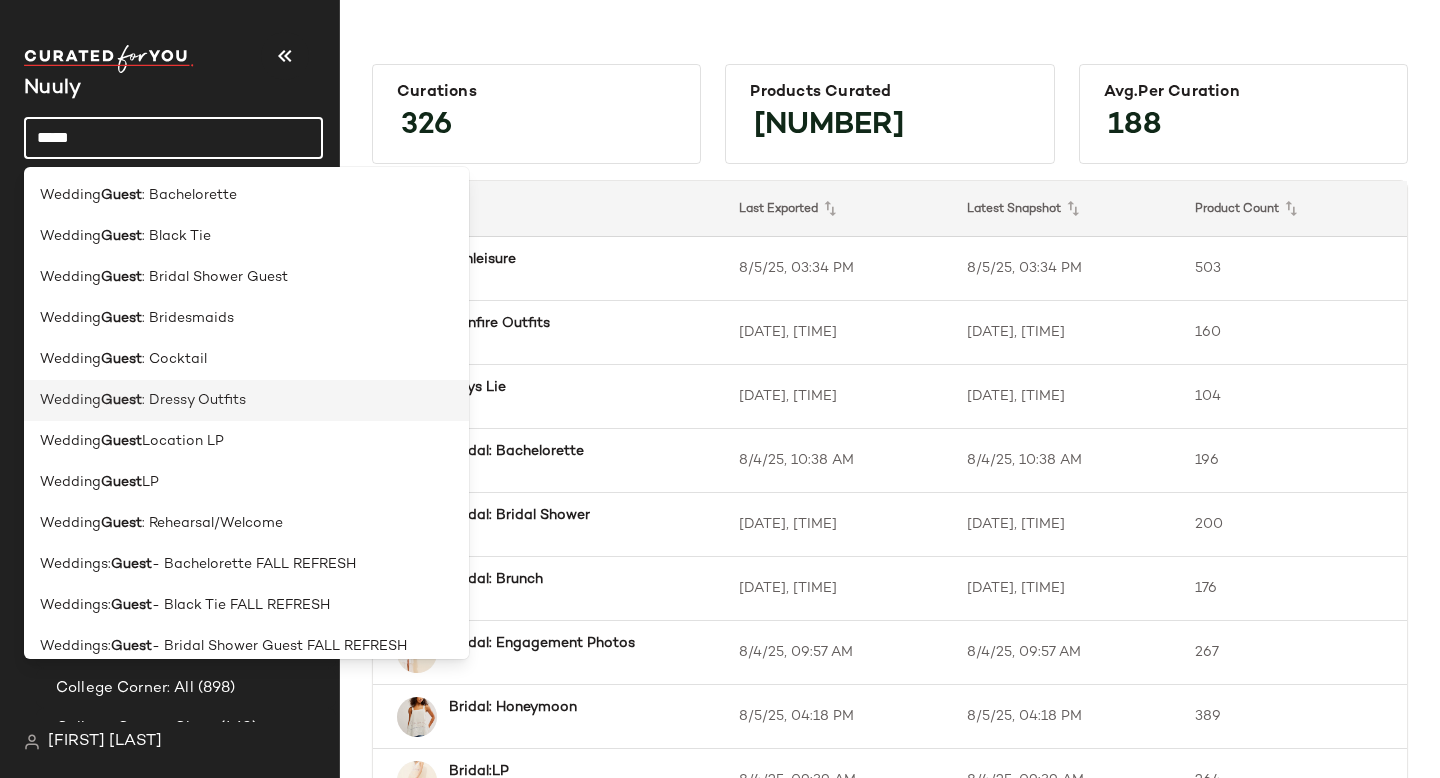 scroll, scrollTop: 221, scrollLeft: 0, axis: vertical 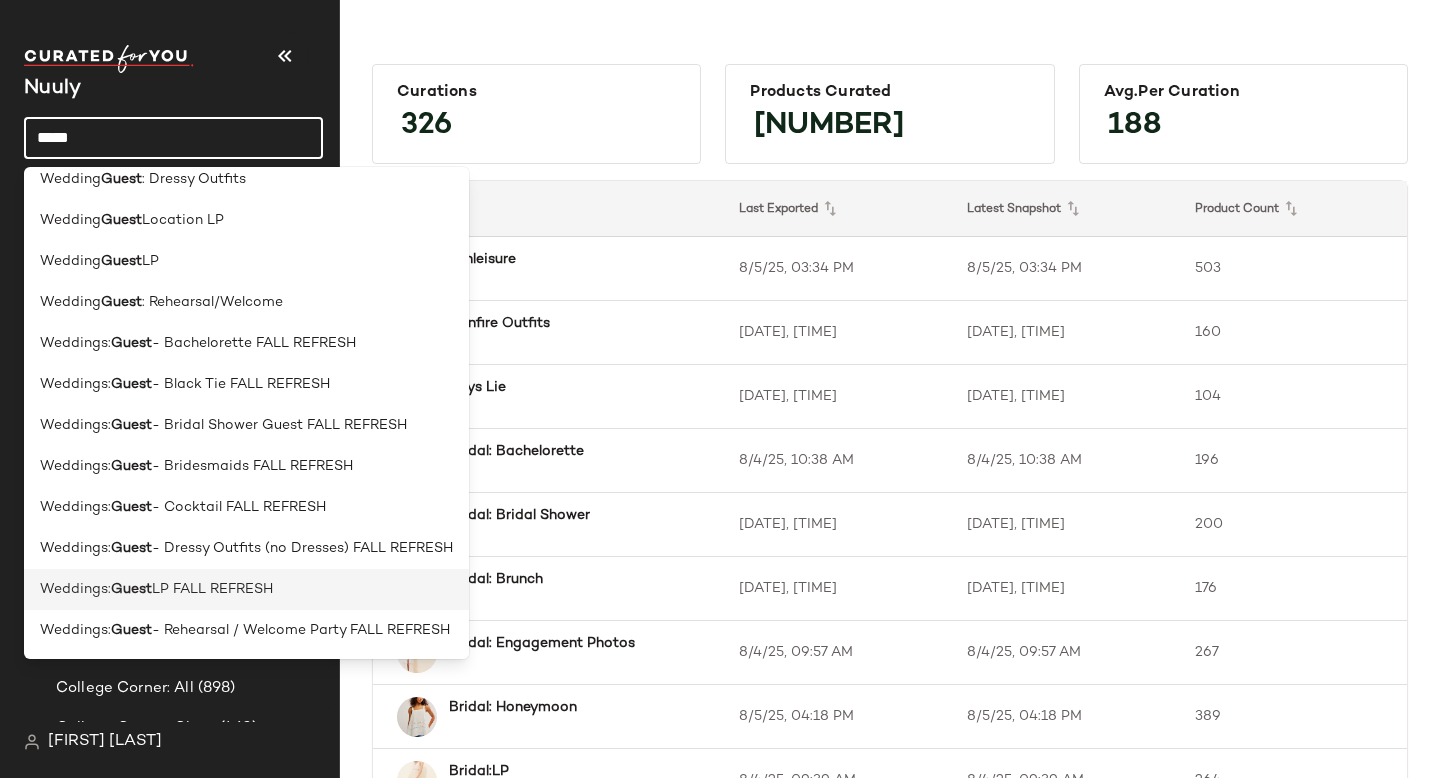 type on "*****" 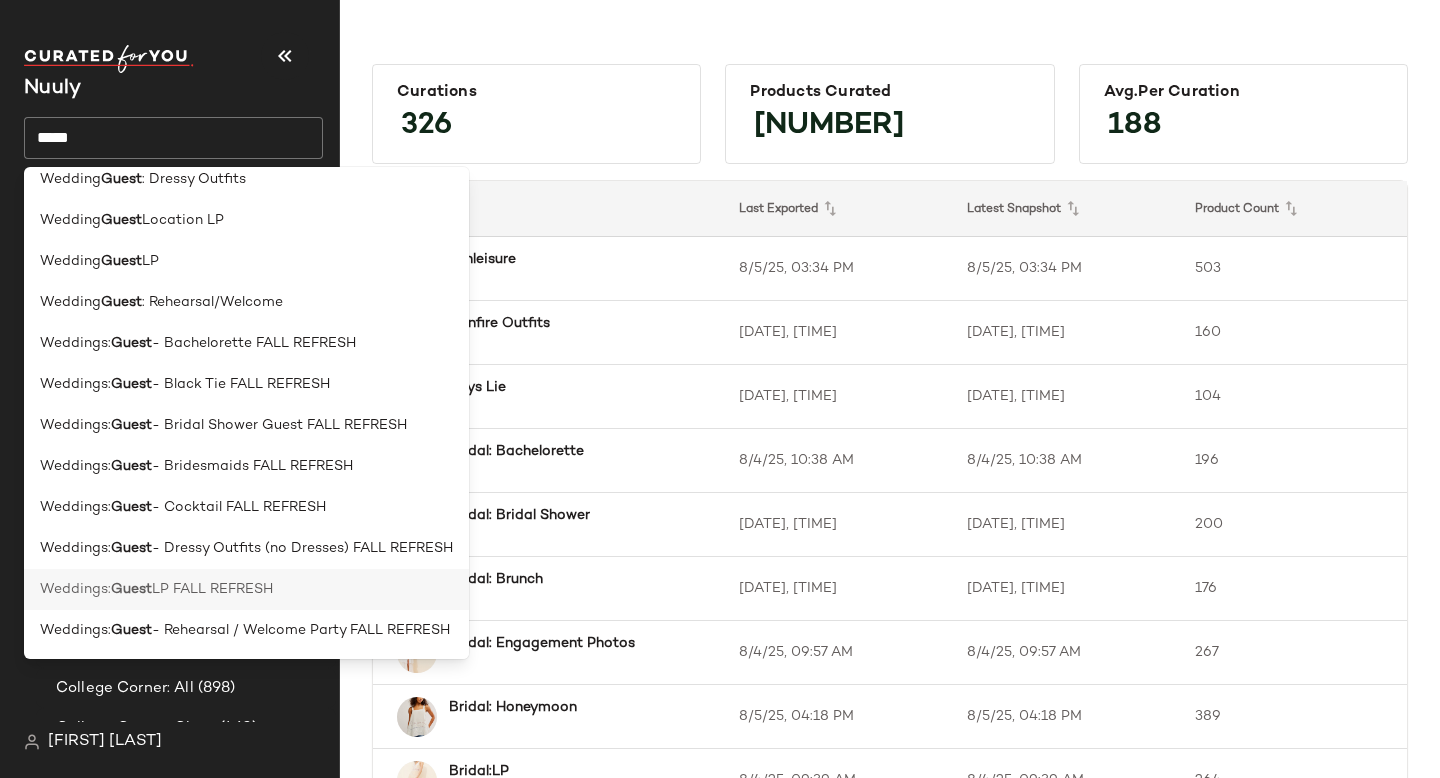 click on "LP FALL REFRESH" at bounding box center (212, 589) 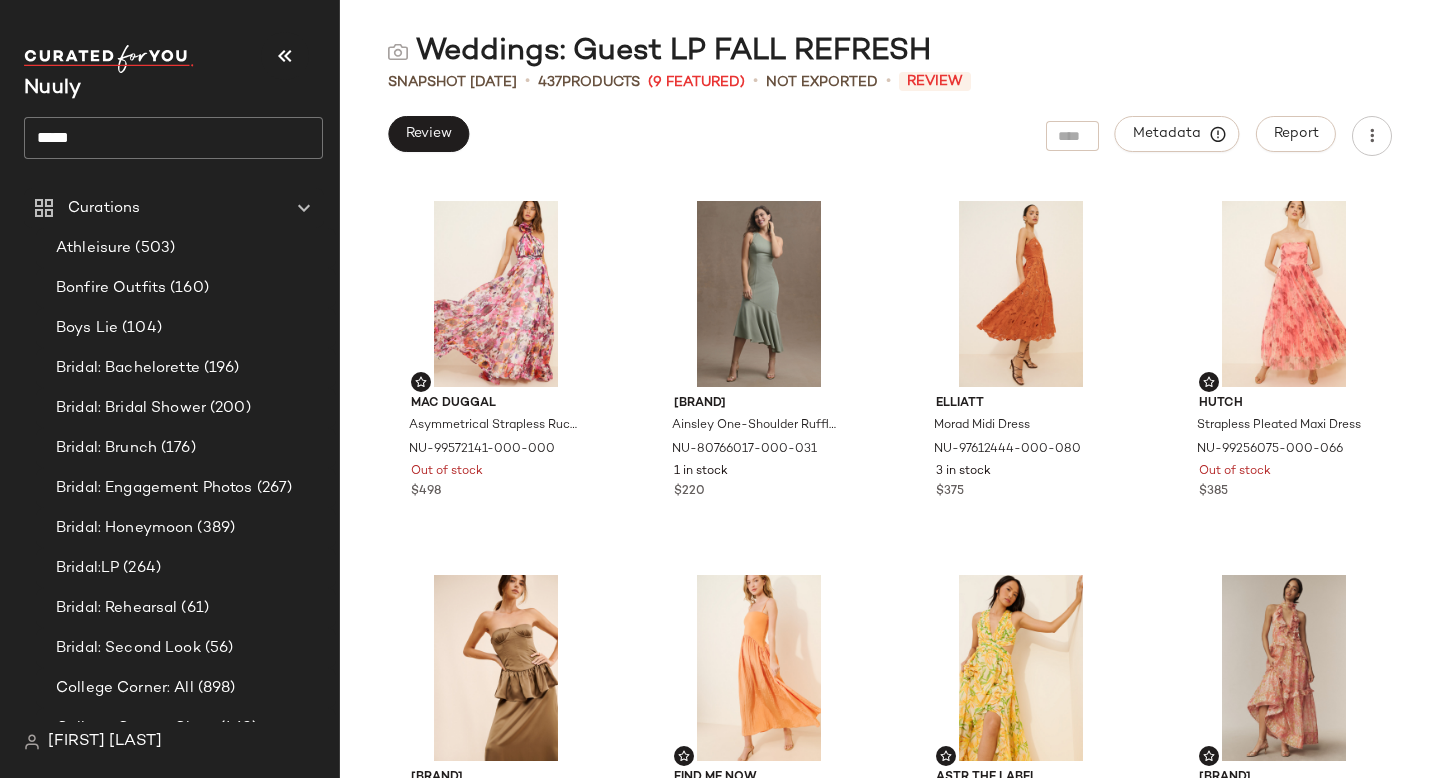 scroll, scrollTop: 369, scrollLeft: 0, axis: vertical 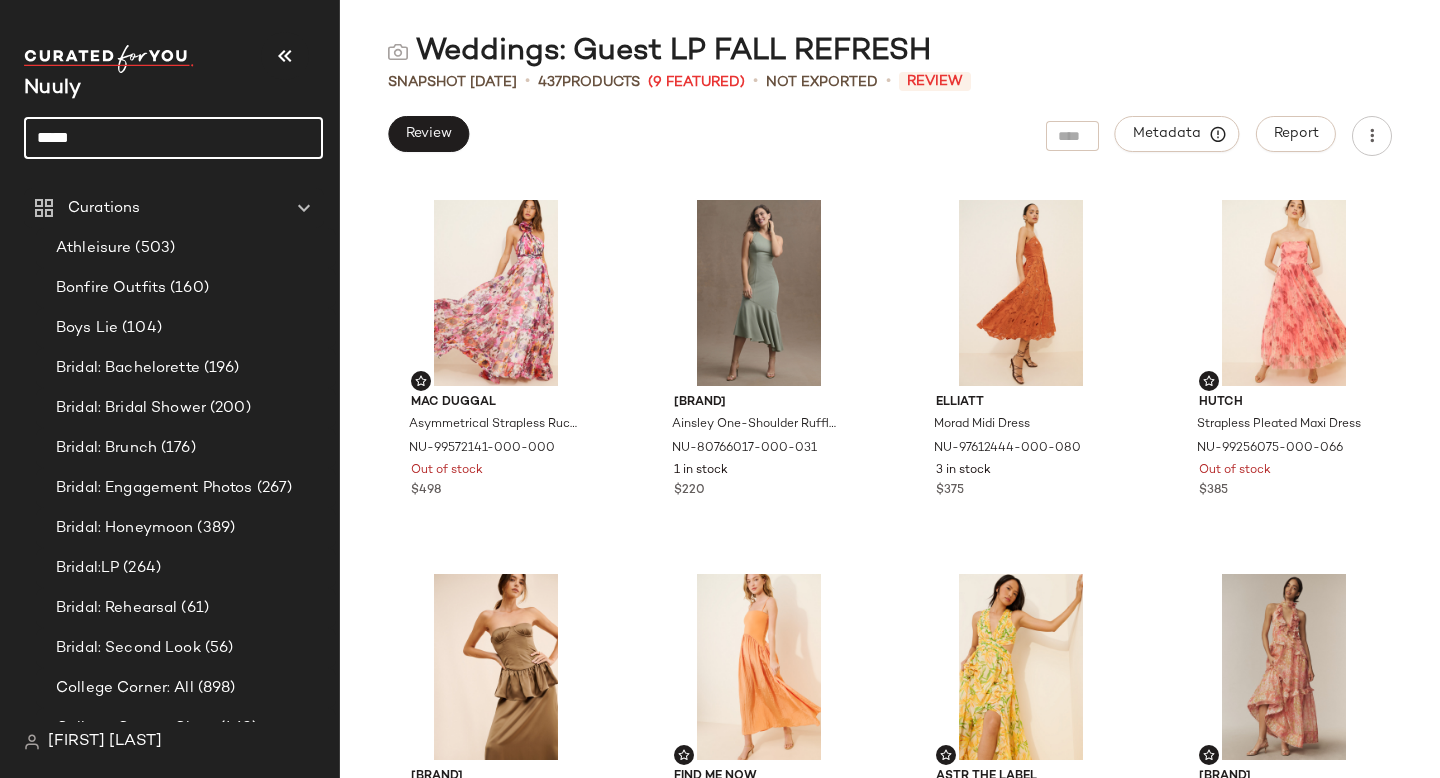 drag, startPoint x: 153, startPoint y: 140, endPoint x: 15, endPoint y: 139, distance: 138.00362 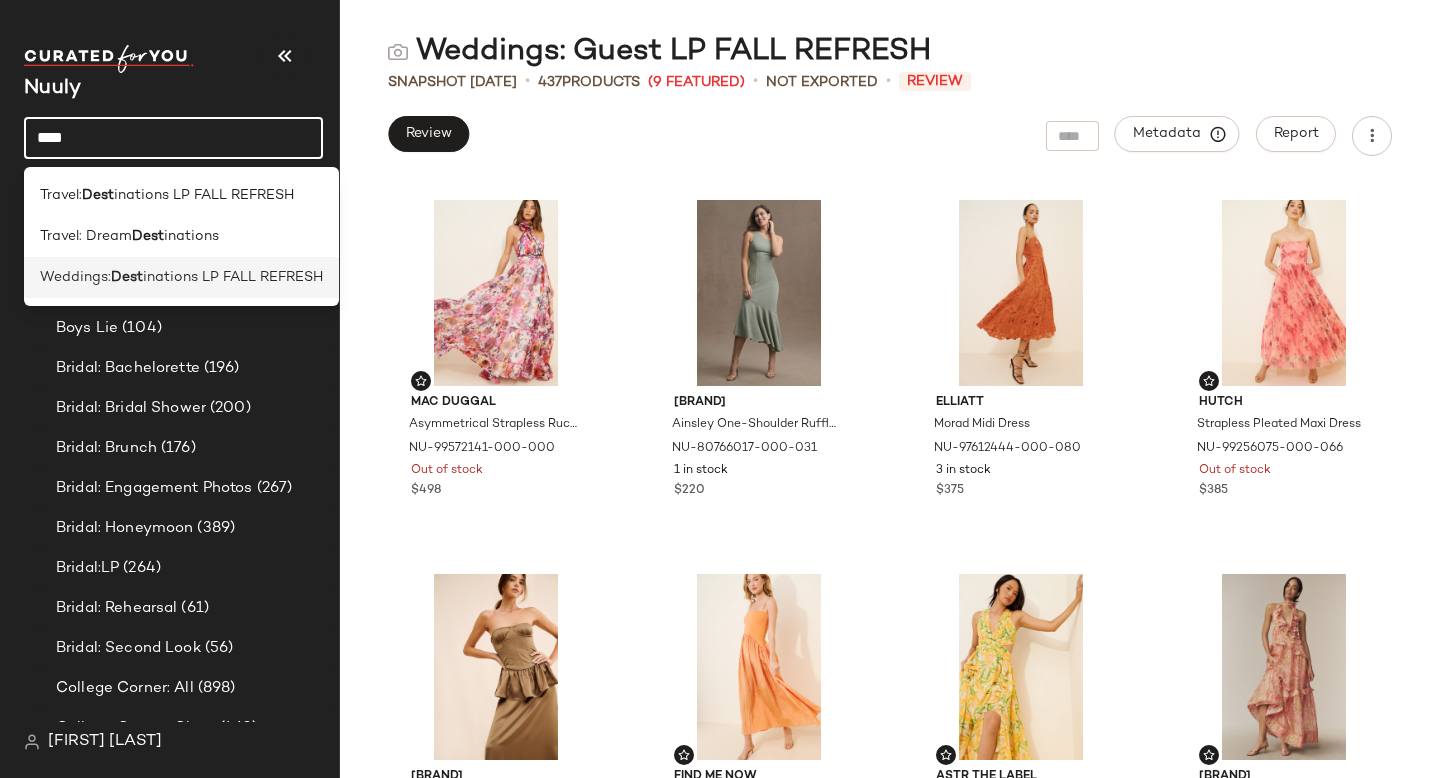 type on "****" 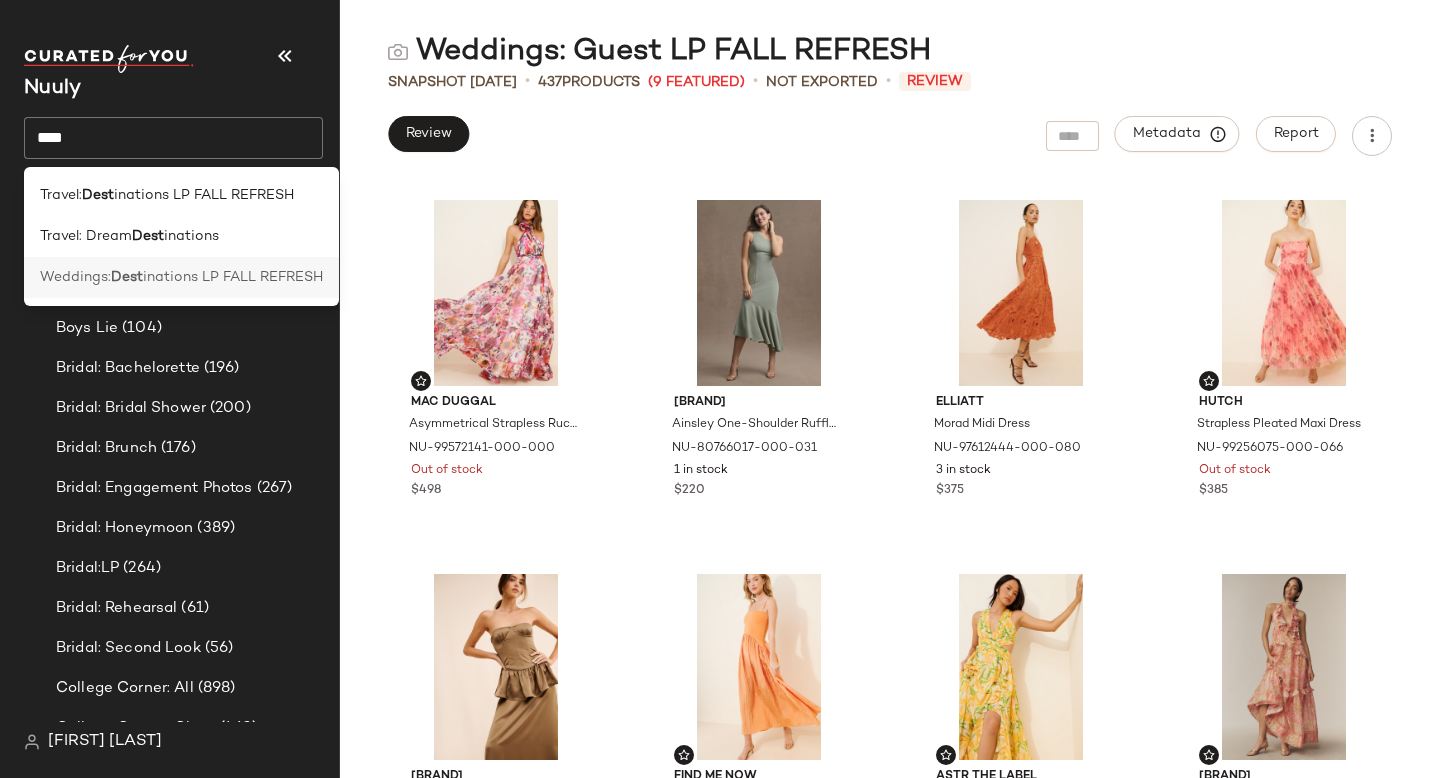 click on "inations LP FALL REFRESH" at bounding box center (233, 277) 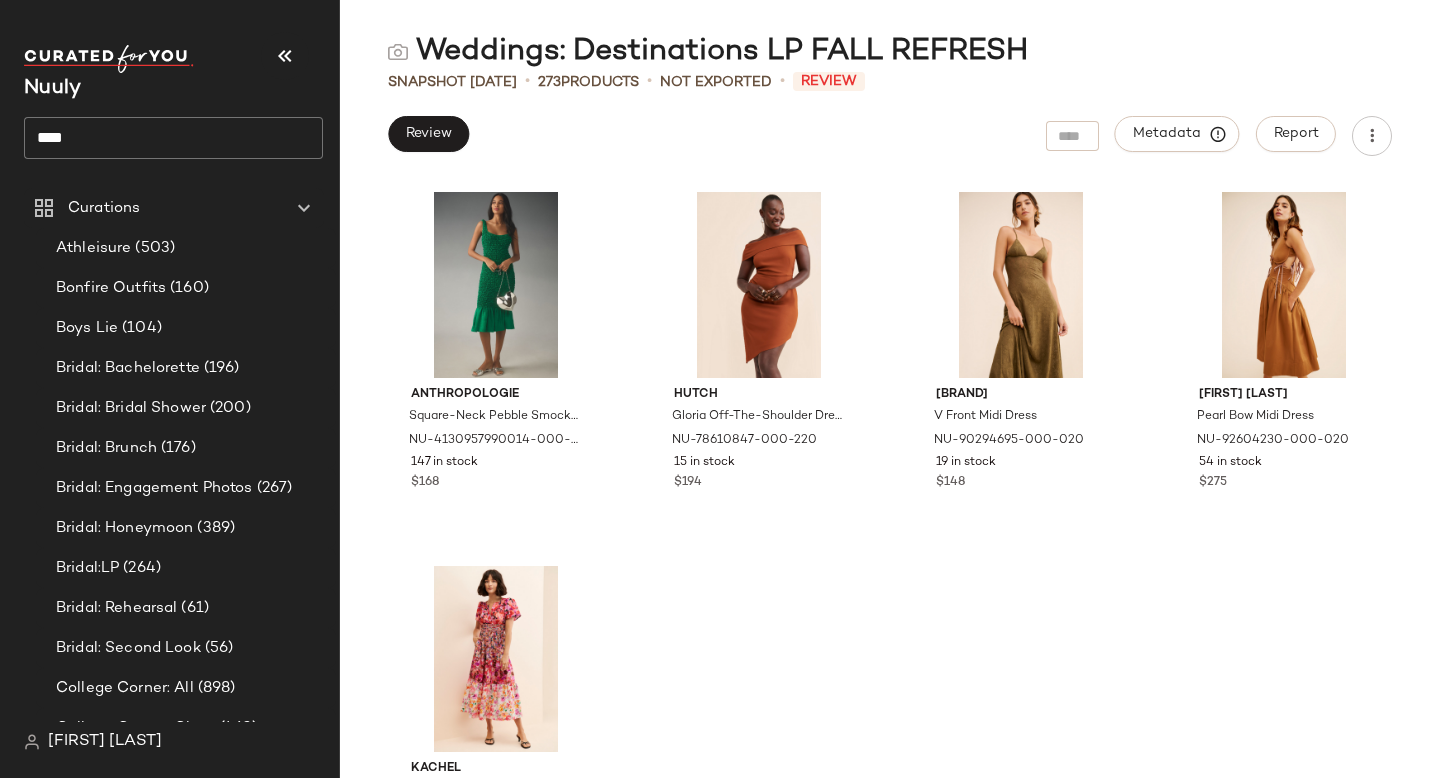 scroll, scrollTop: 25224, scrollLeft: 0, axis: vertical 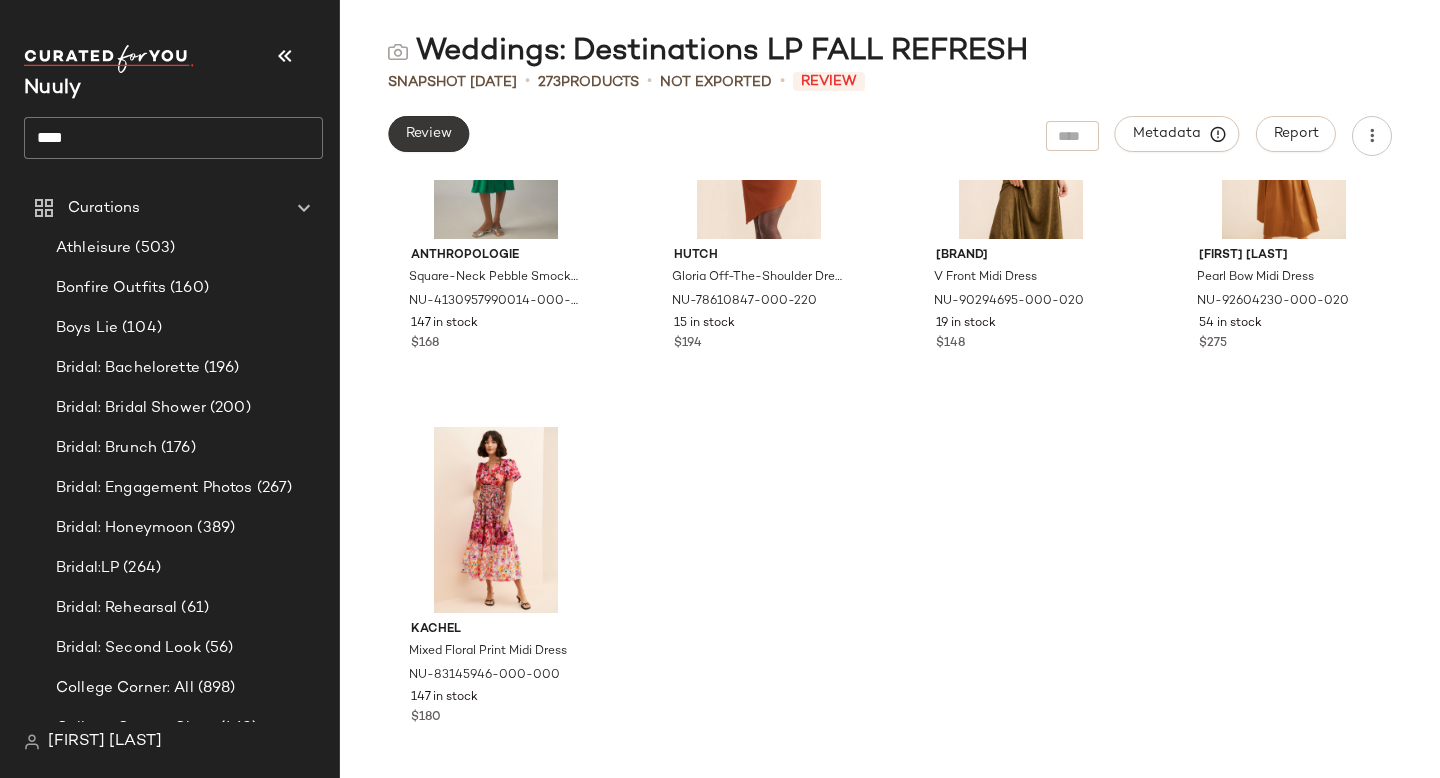 click on "Review" 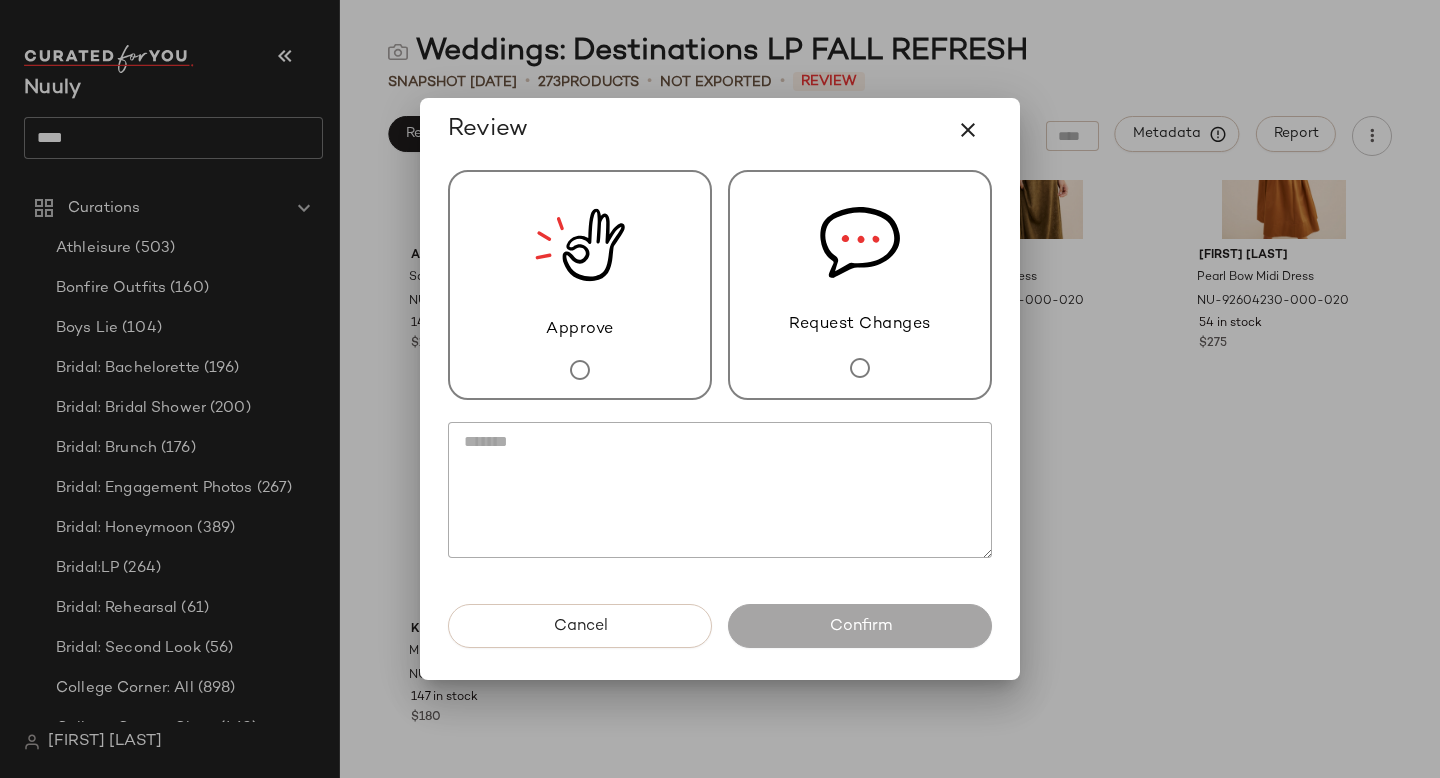 click on "Approve" at bounding box center (580, 285) 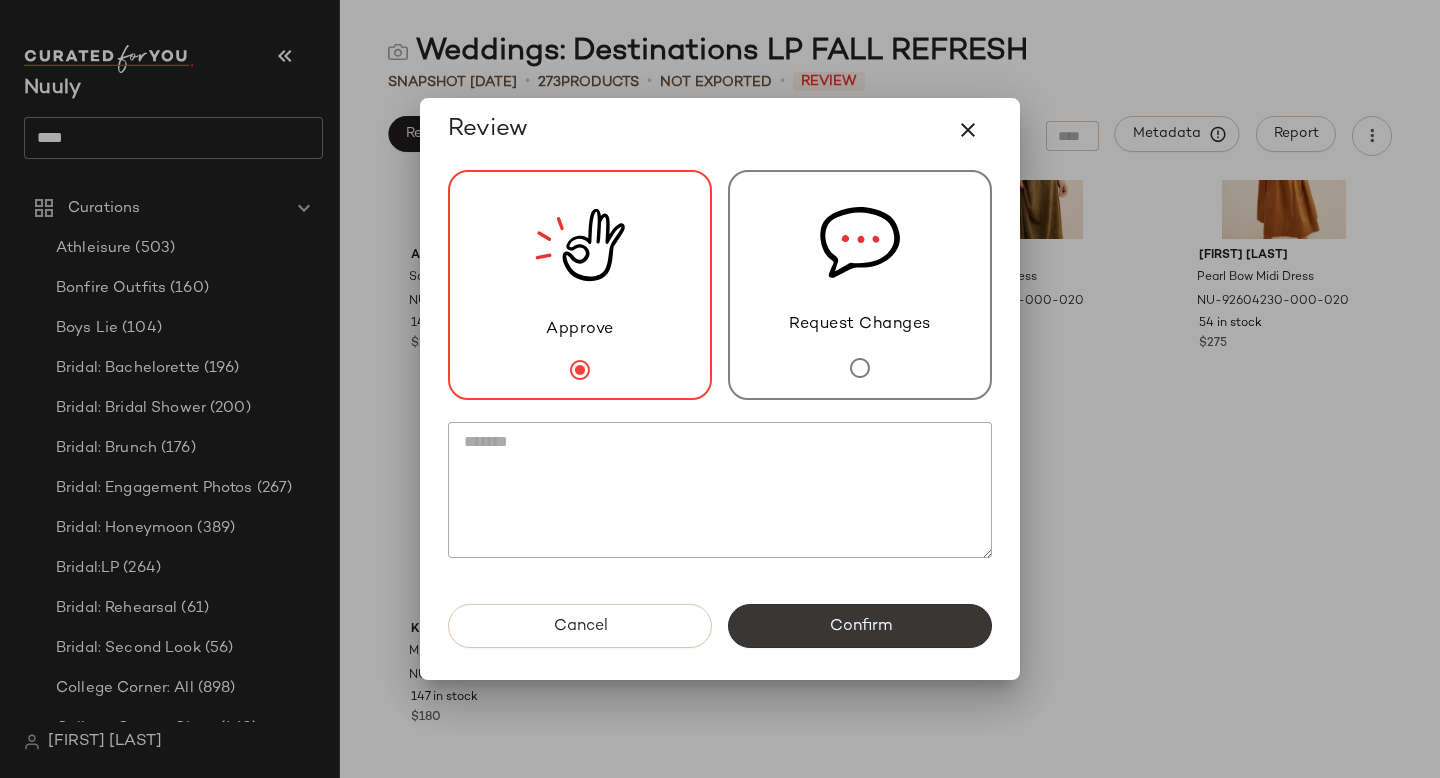 click on "Confirm" 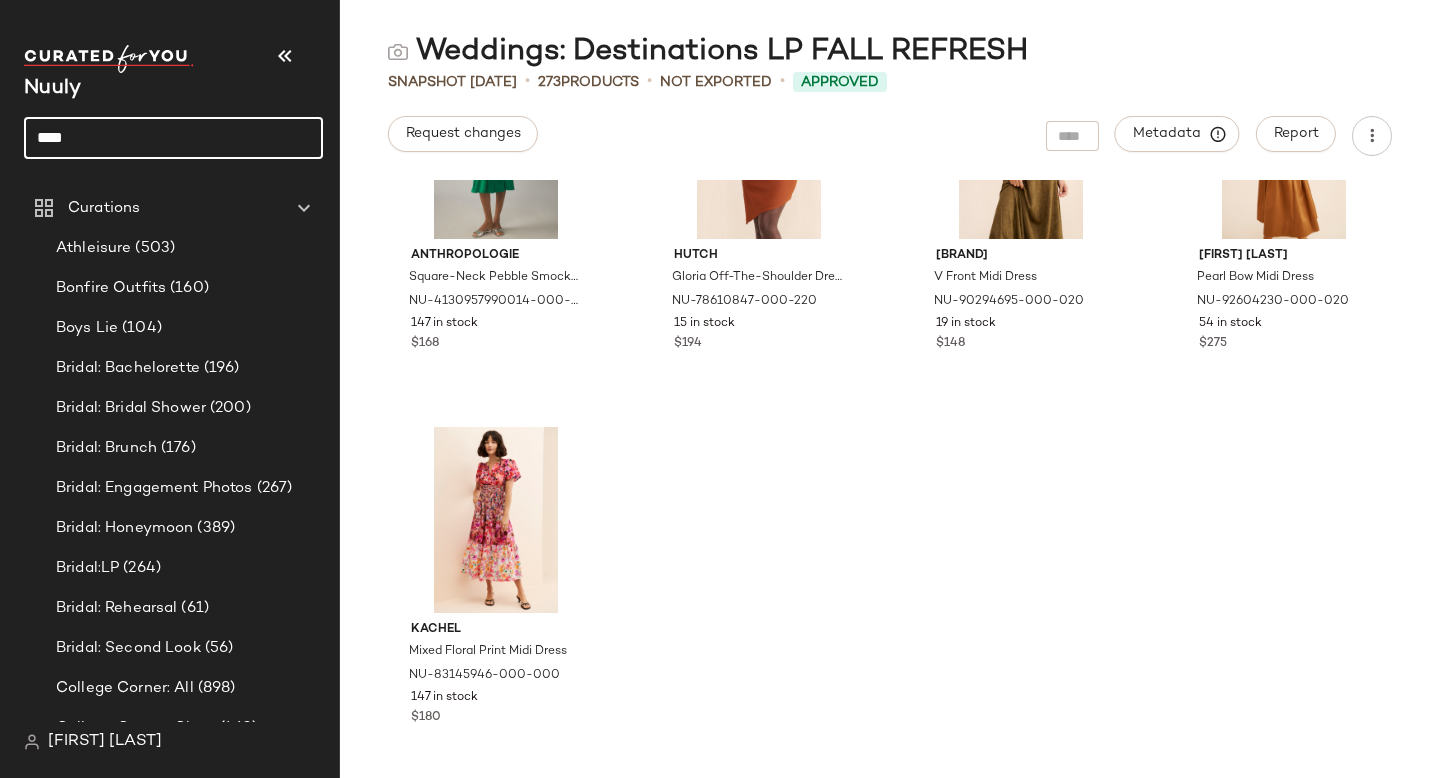 drag, startPoint x: 128, startPoint y: 137, endPoint x: 2, endPoint y: 128, distance: 126.32102 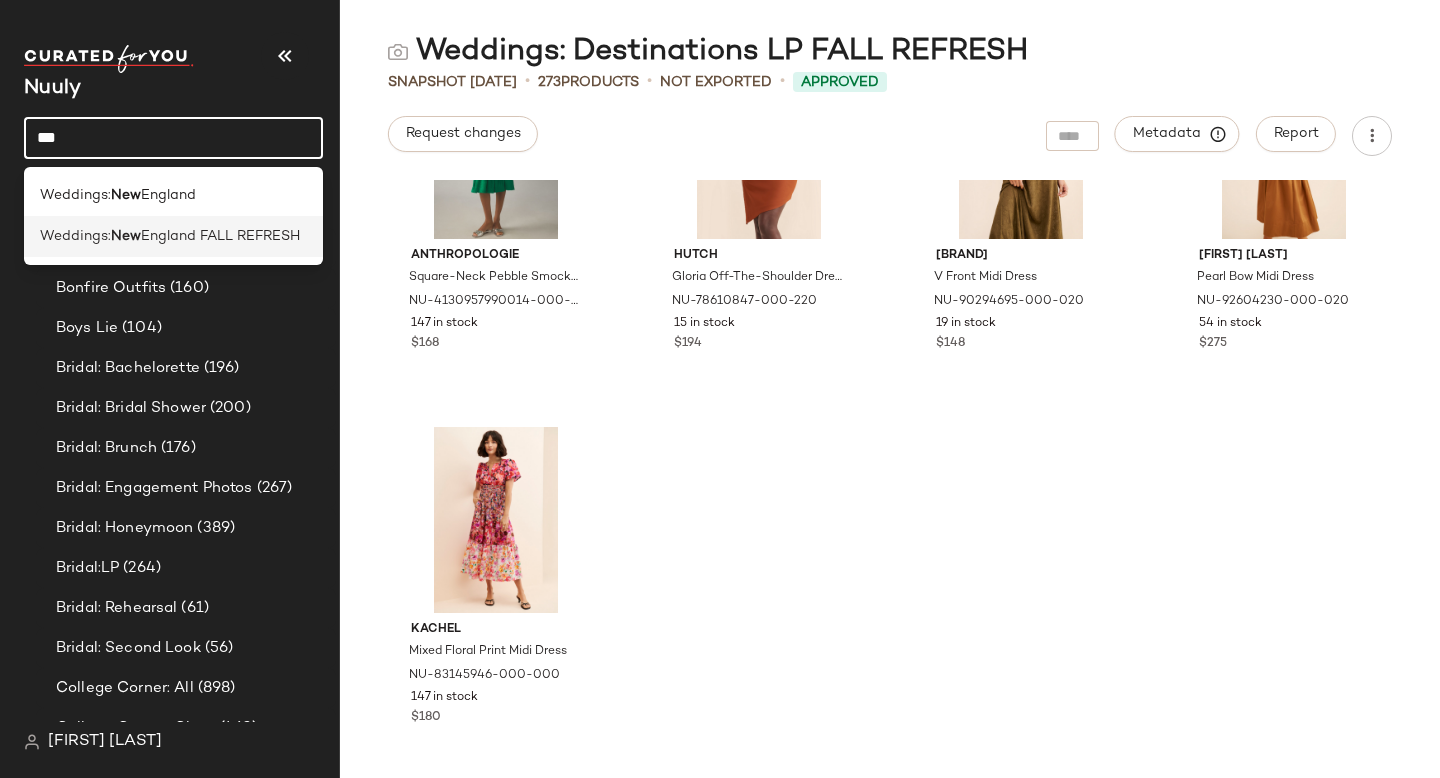 type on "***" 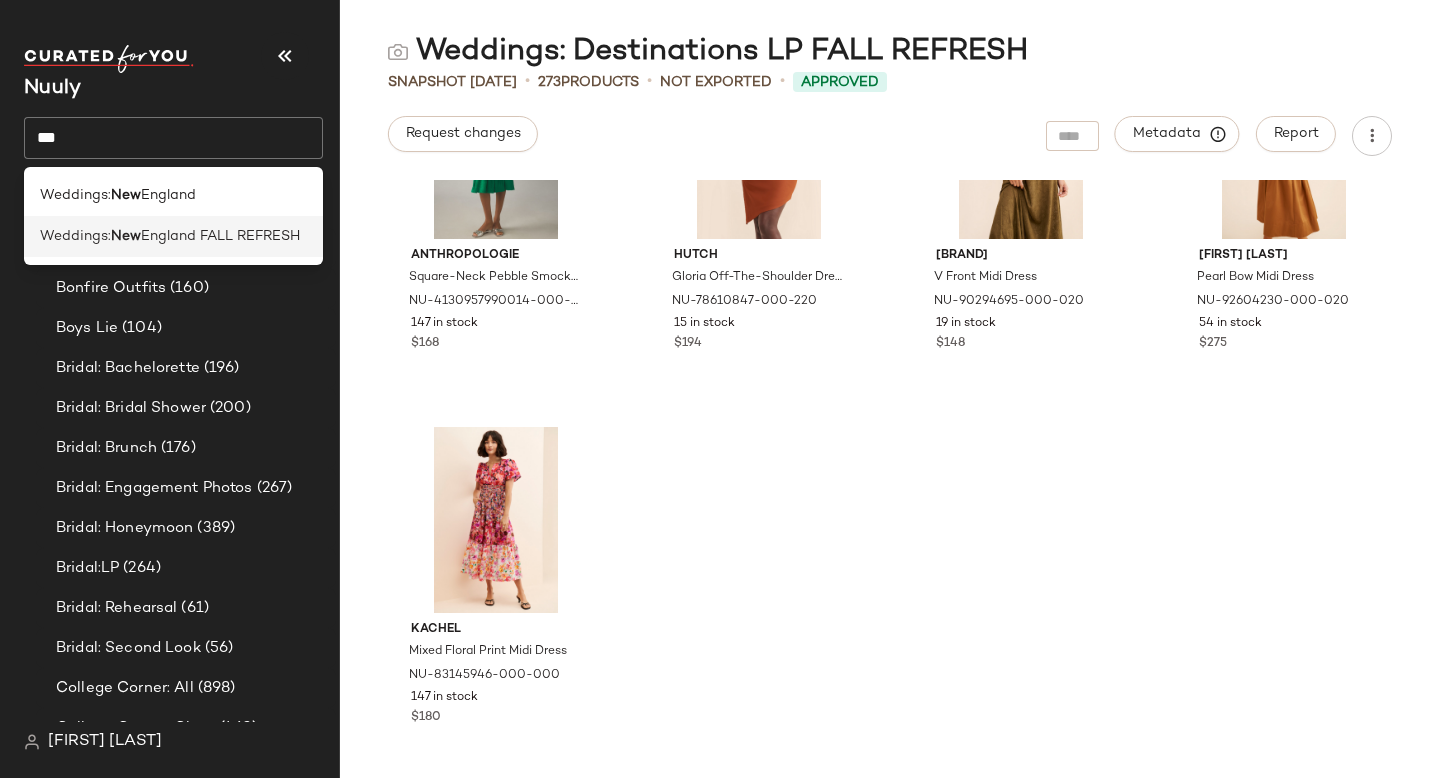 click on "Weddings:" at bounding box center [75, 236] 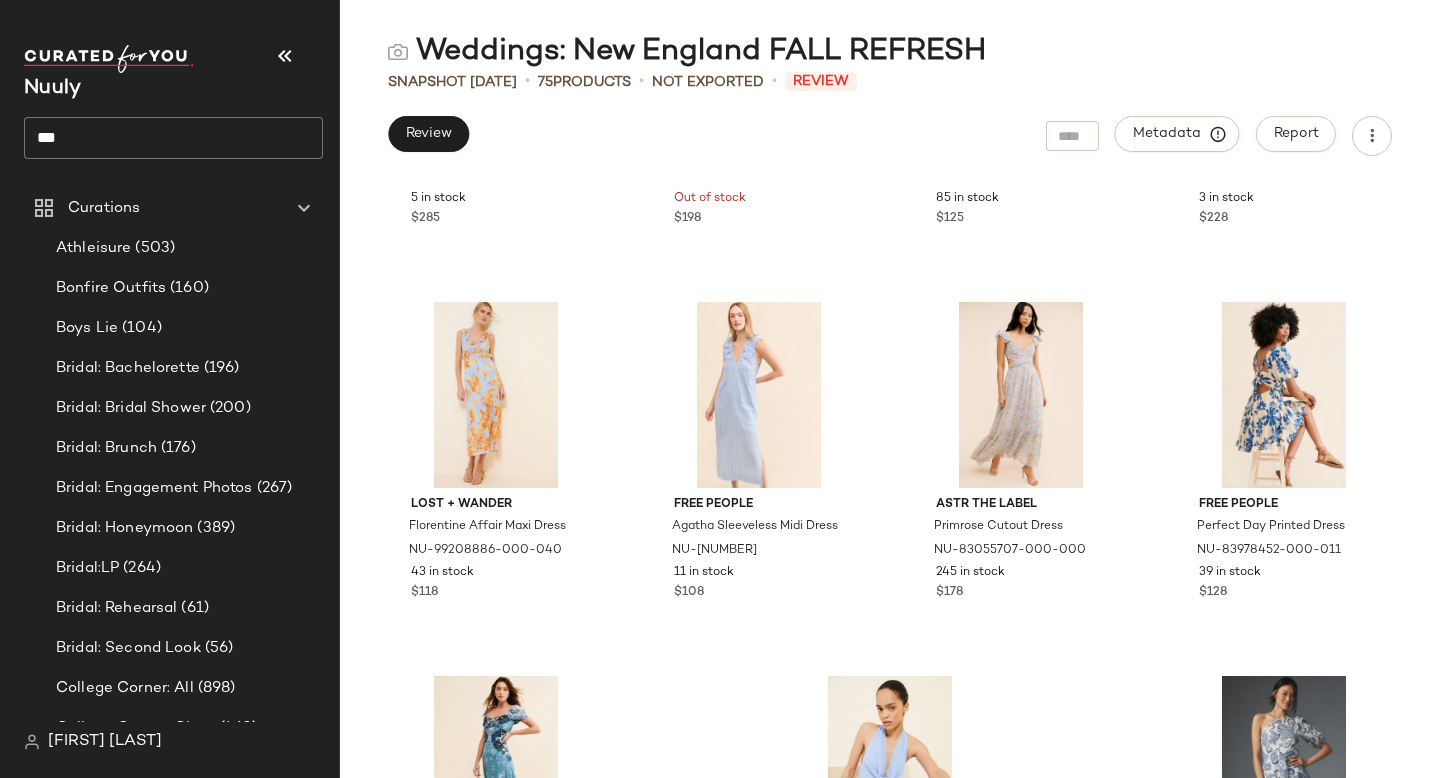 scroll, scrollTop: 6524, scrollLeft: 0, axis: vertical 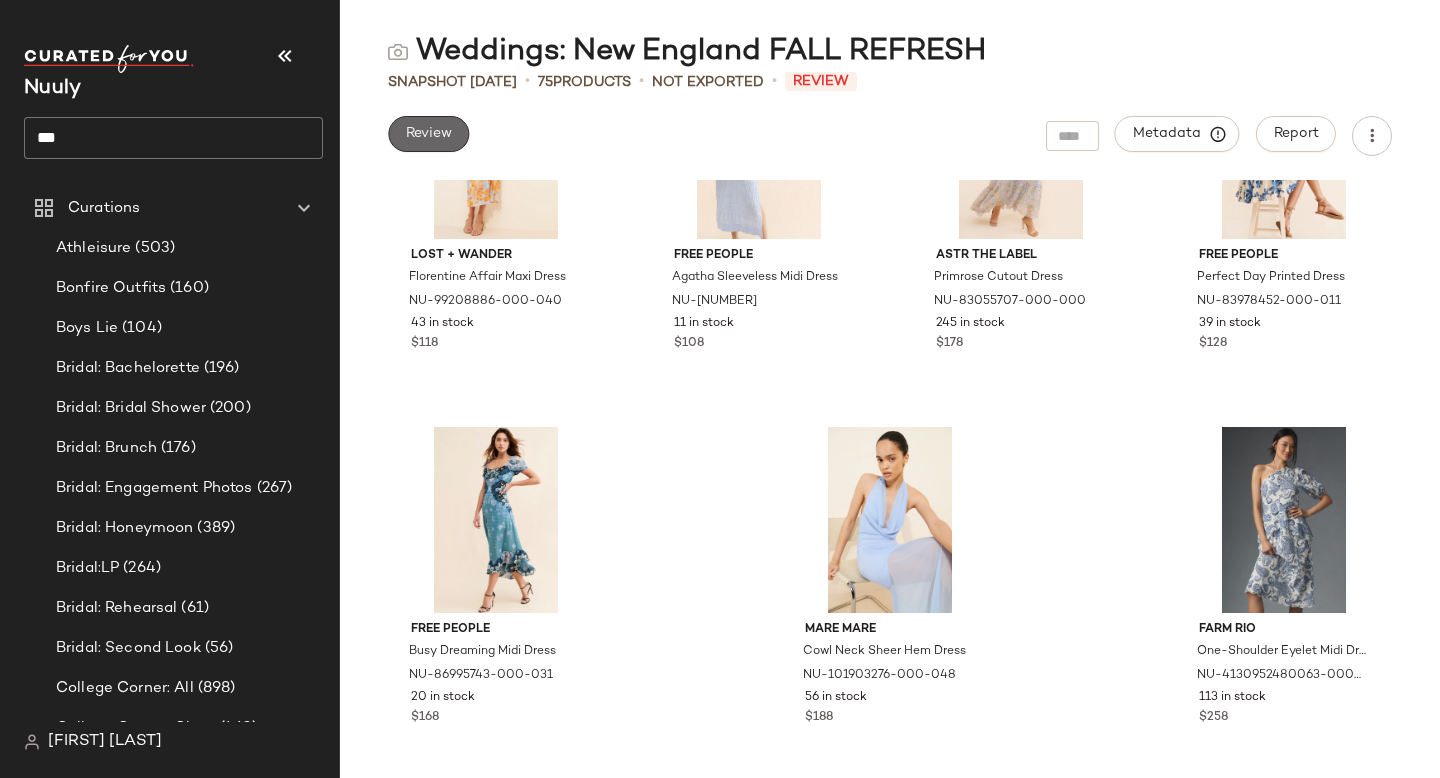 click on "Review" at bounding box center (428, 134) 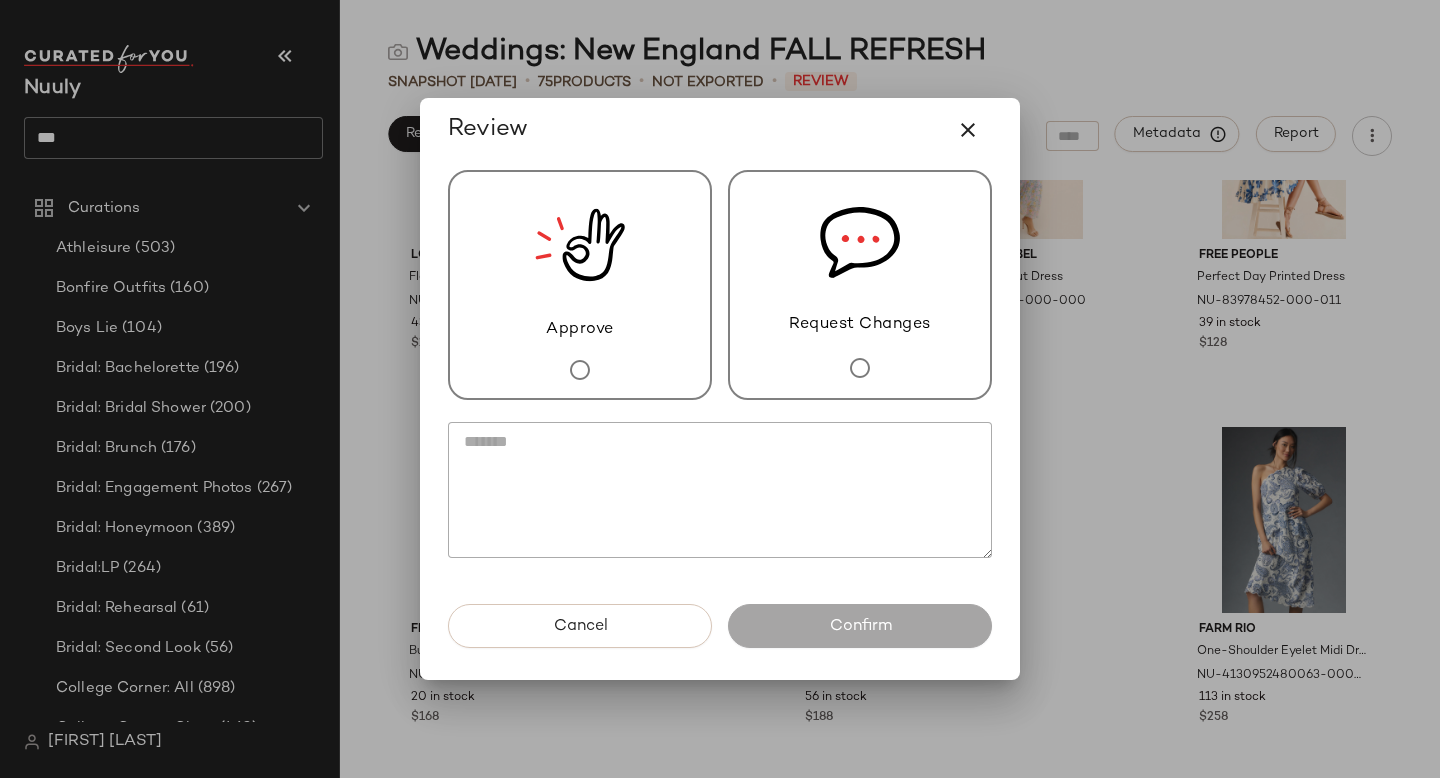 click on "Approve" at bounding box center (580, 285) 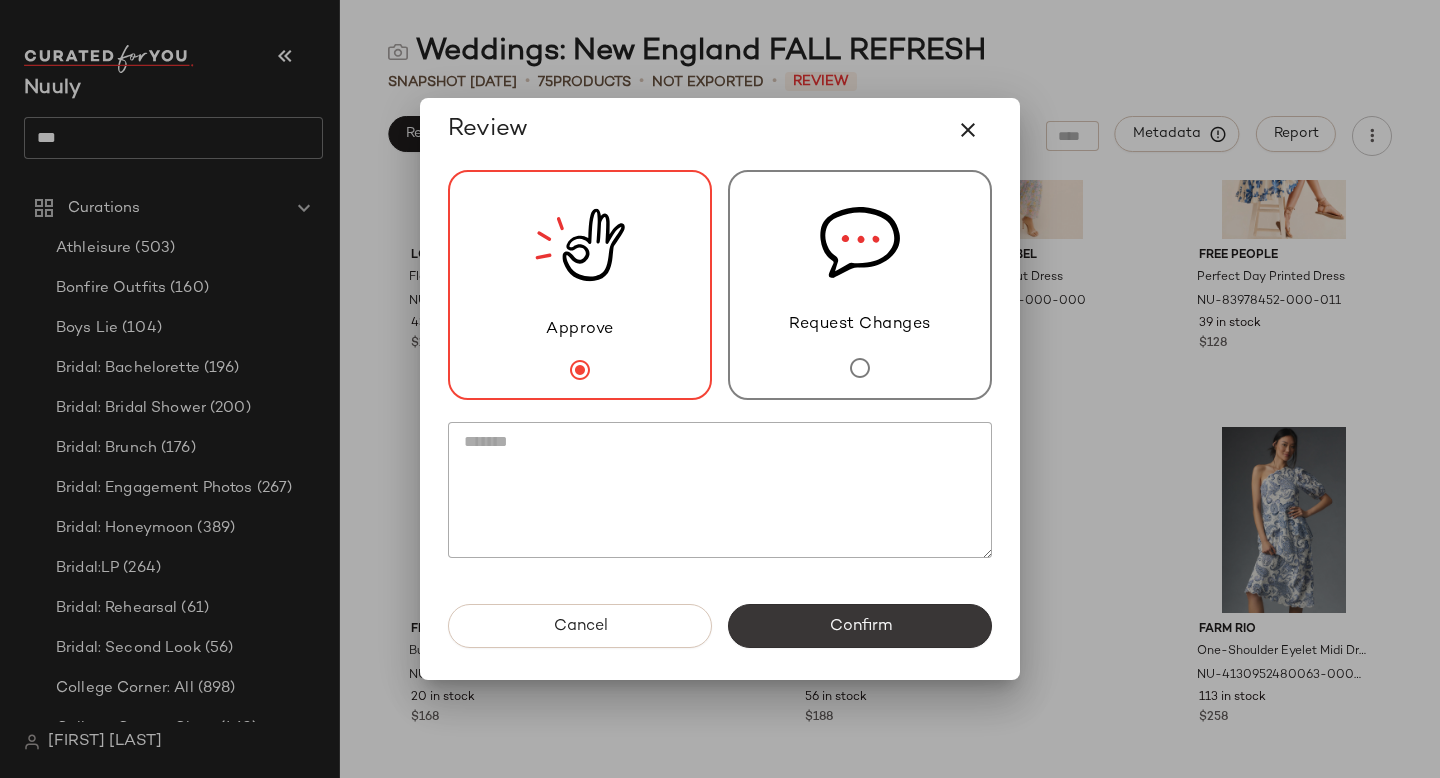 click on "Confirm" at bounding box center [860, 626] 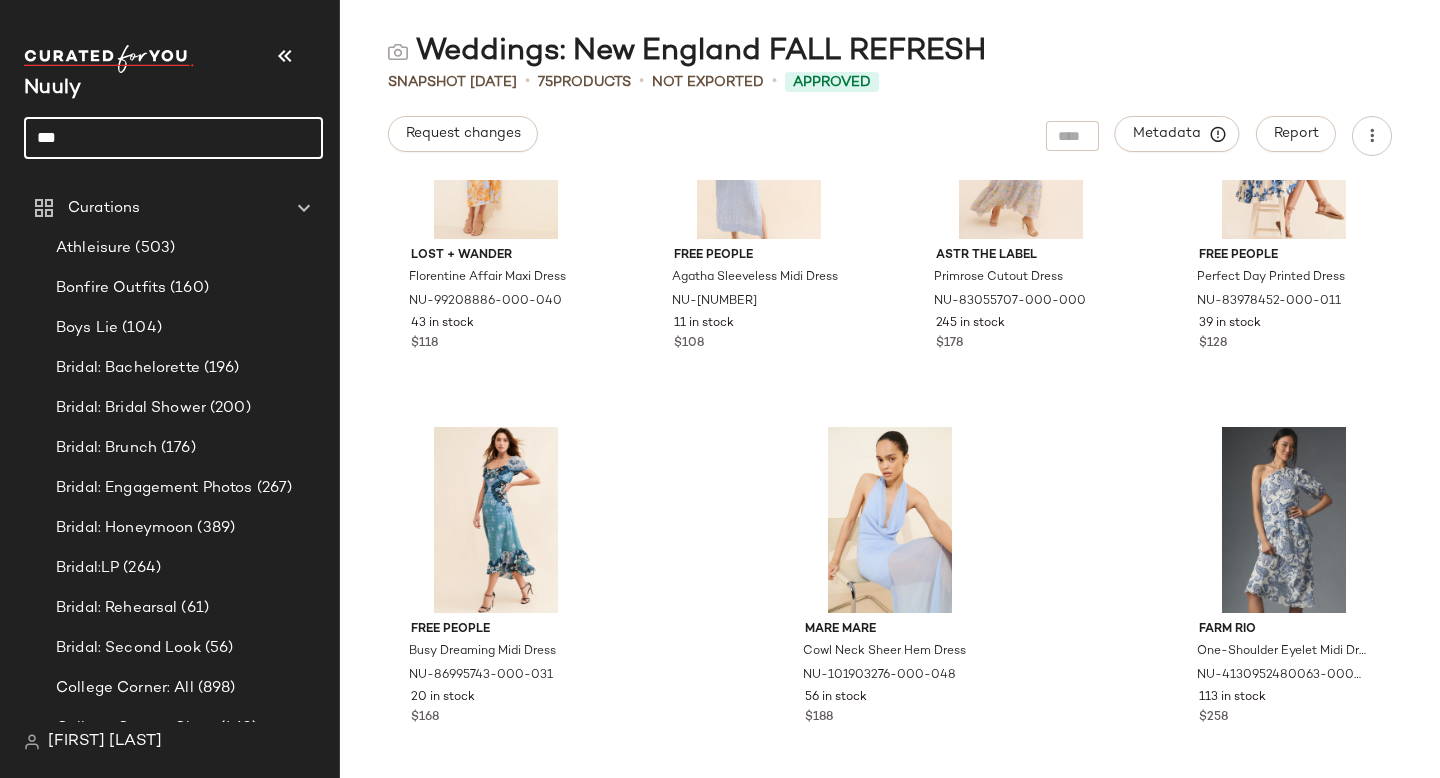 drag, startPoint x: 103, startPoint y: 136, endPoint x: 0, endPoint y: 132, distance: 103.077644 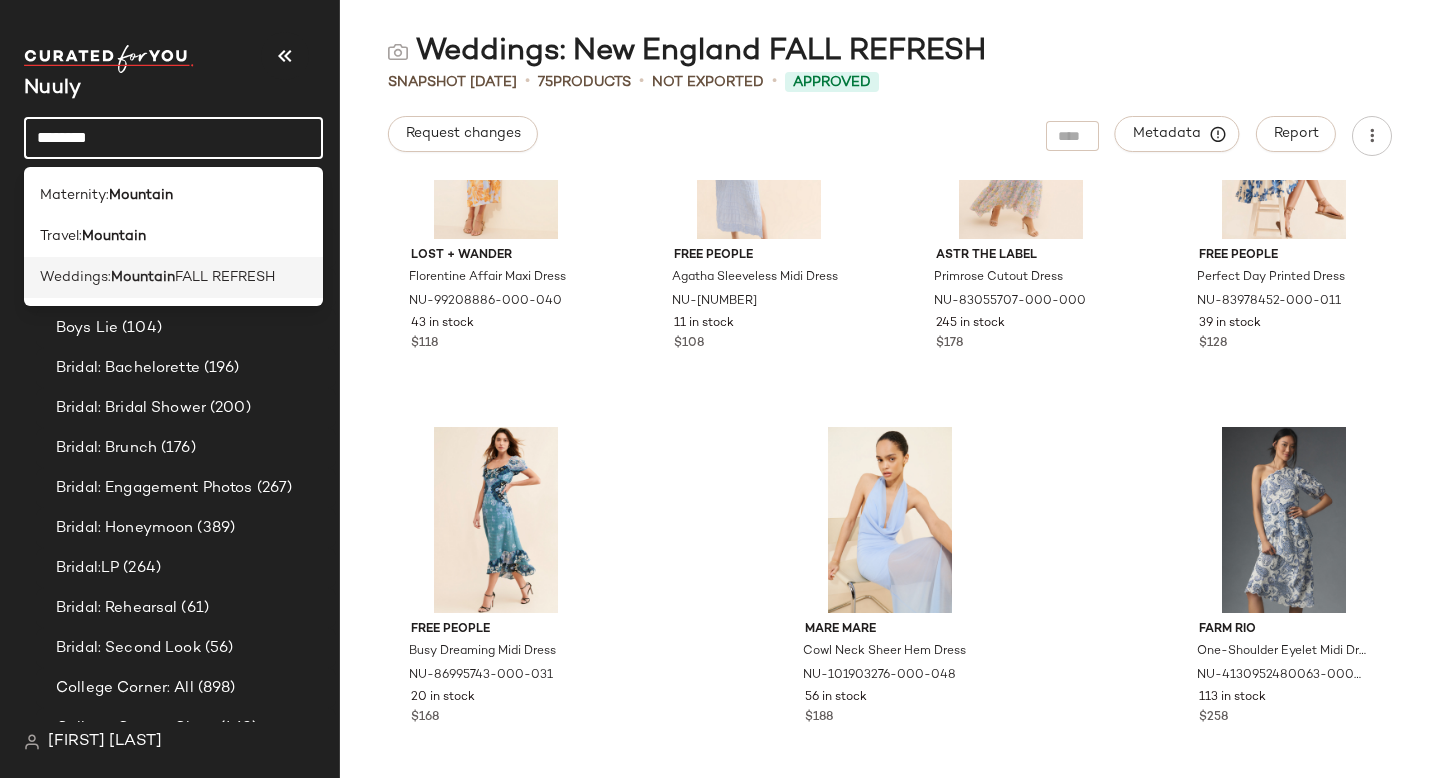 type on "********" 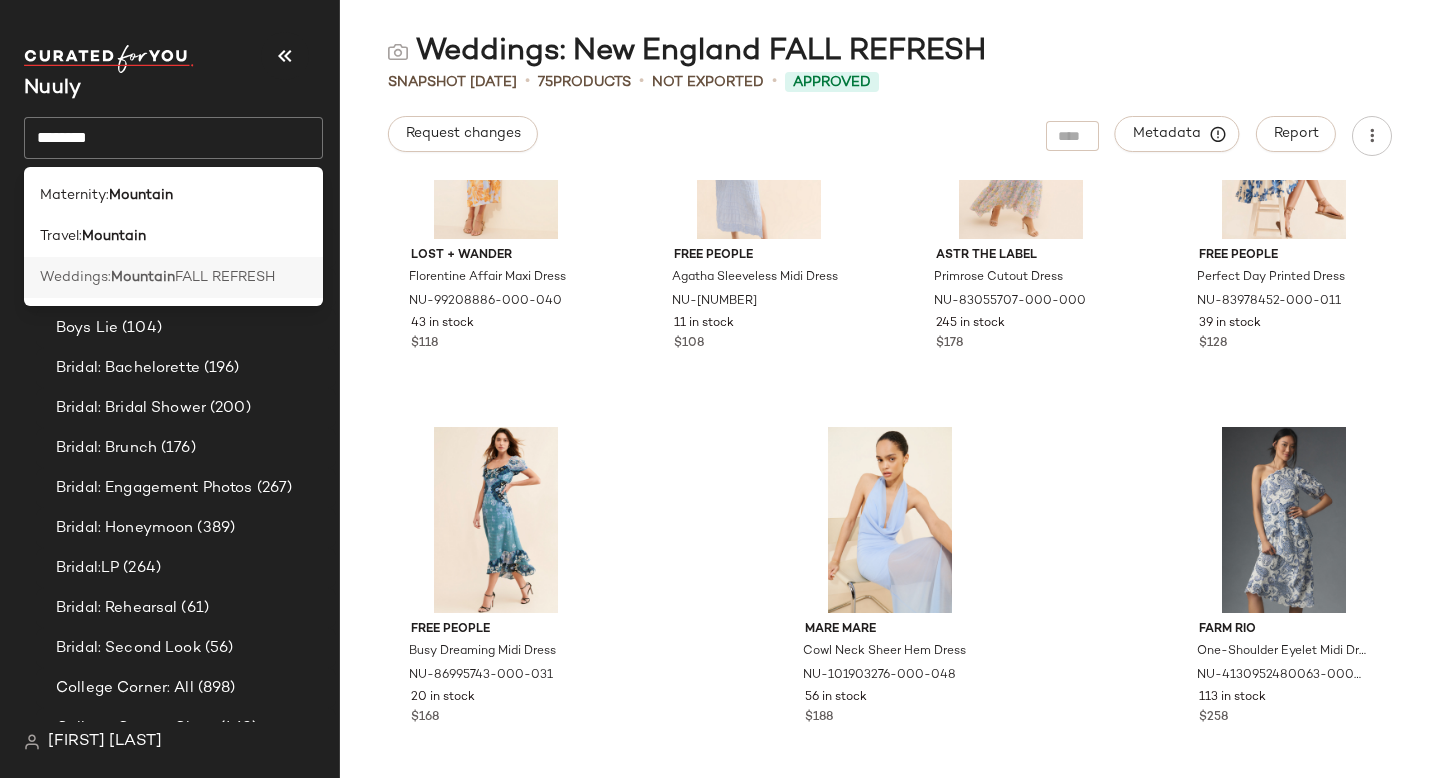 click on "Mountain" at bounding box center [143, 277] 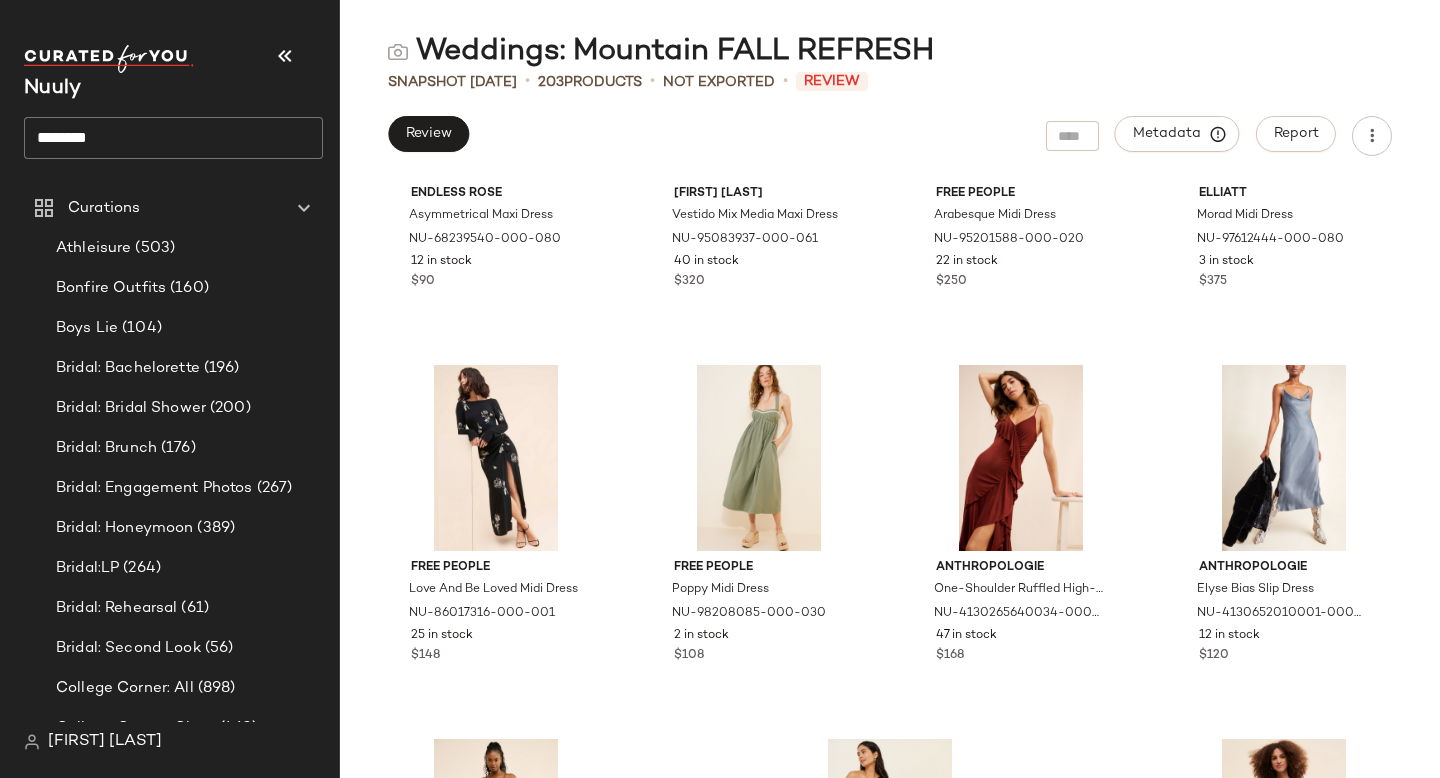 scroll, scrollTop: 18492, scrollLeft: 0, axis: vertical 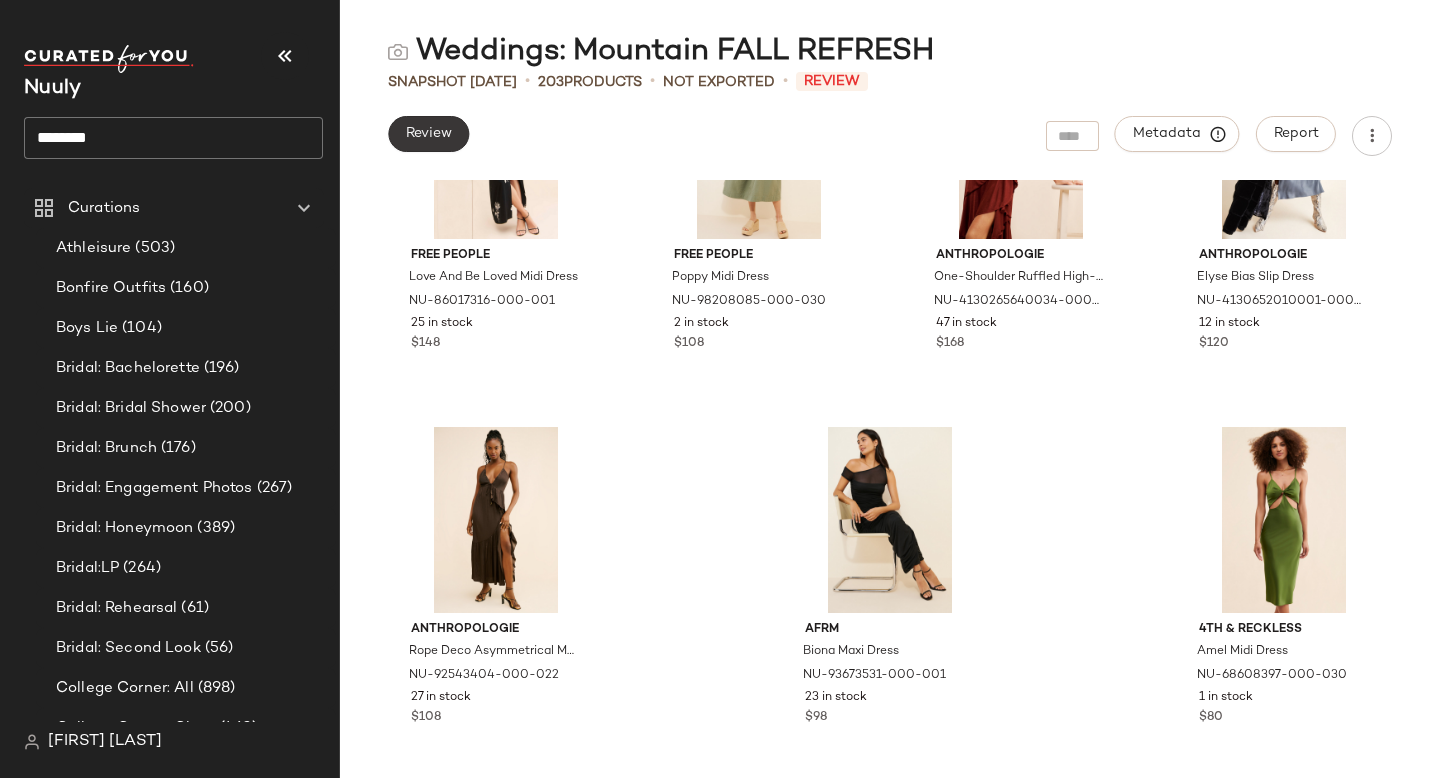 click on "Review" 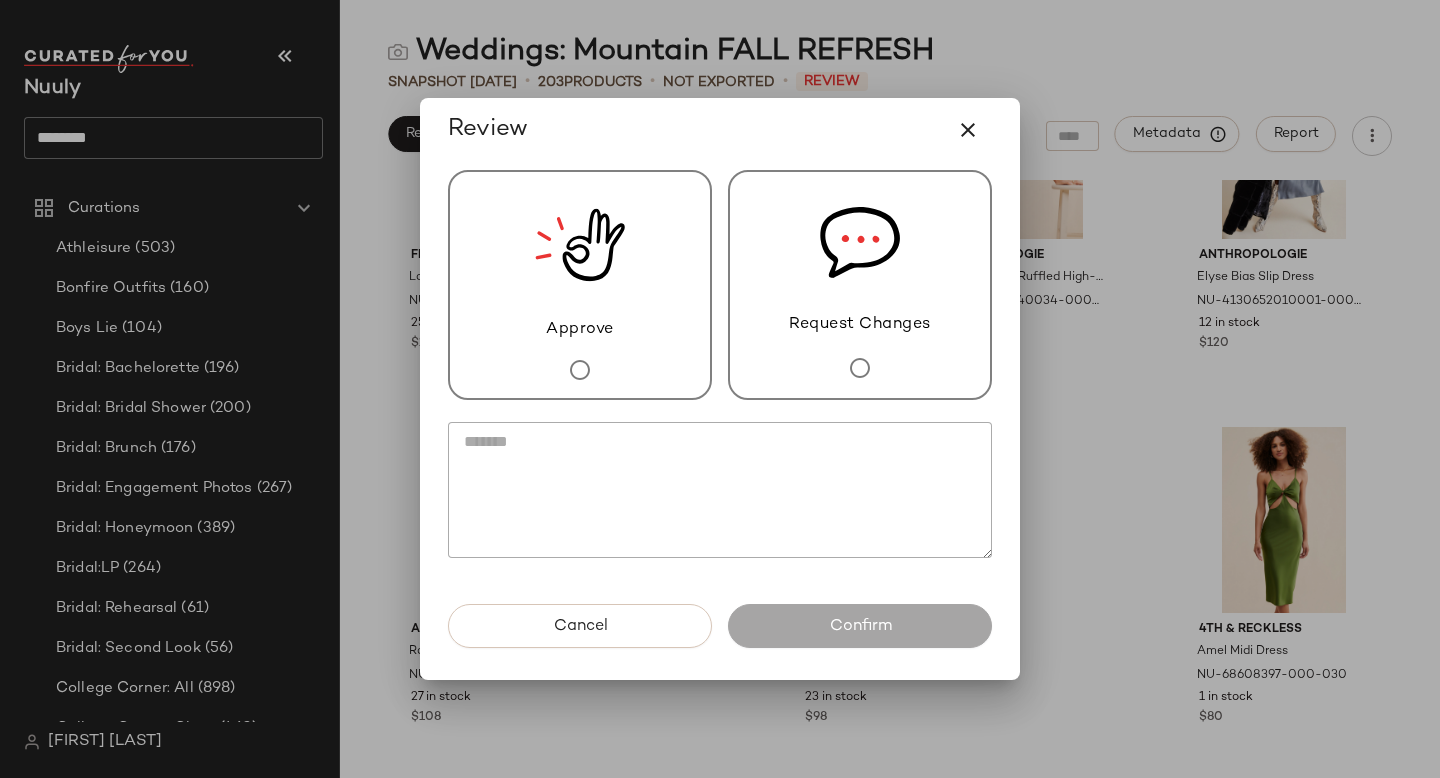 click on "Approve" at bounding box center (580, 285) 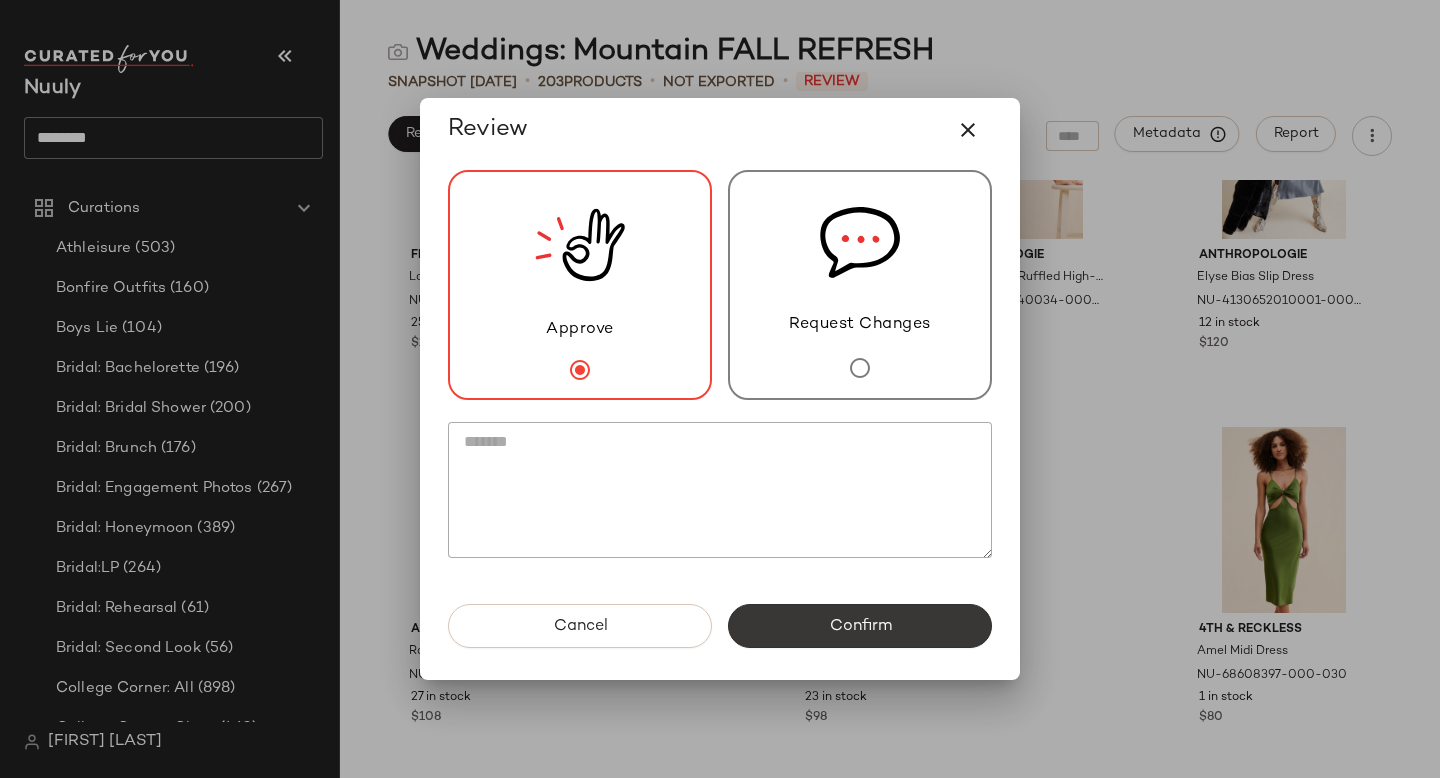 click on "Confirm" at bounding box center (860, 626) 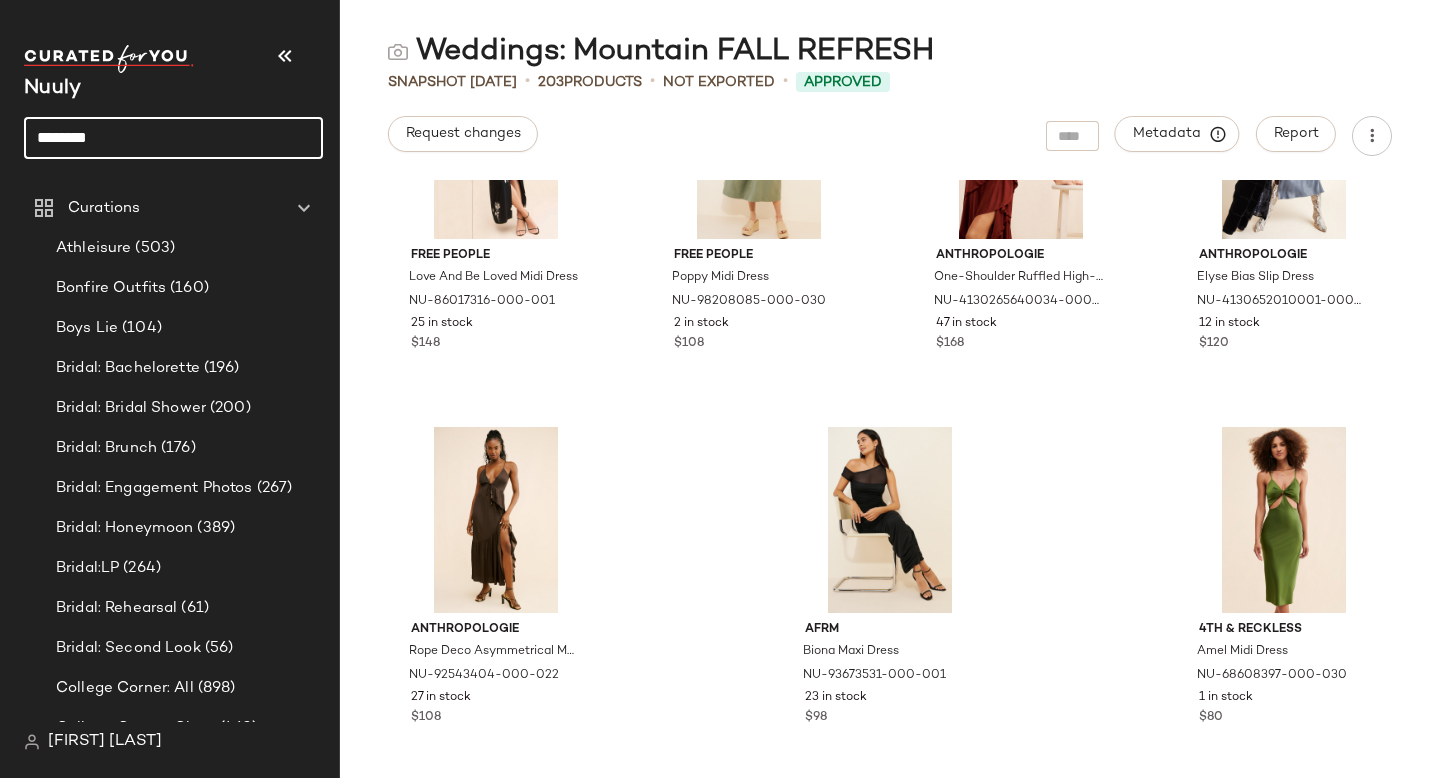 drag, startPoint x: 181, startPoint y: 128, endPoint x: 0, endPoint y: 127, distance: 181.00276 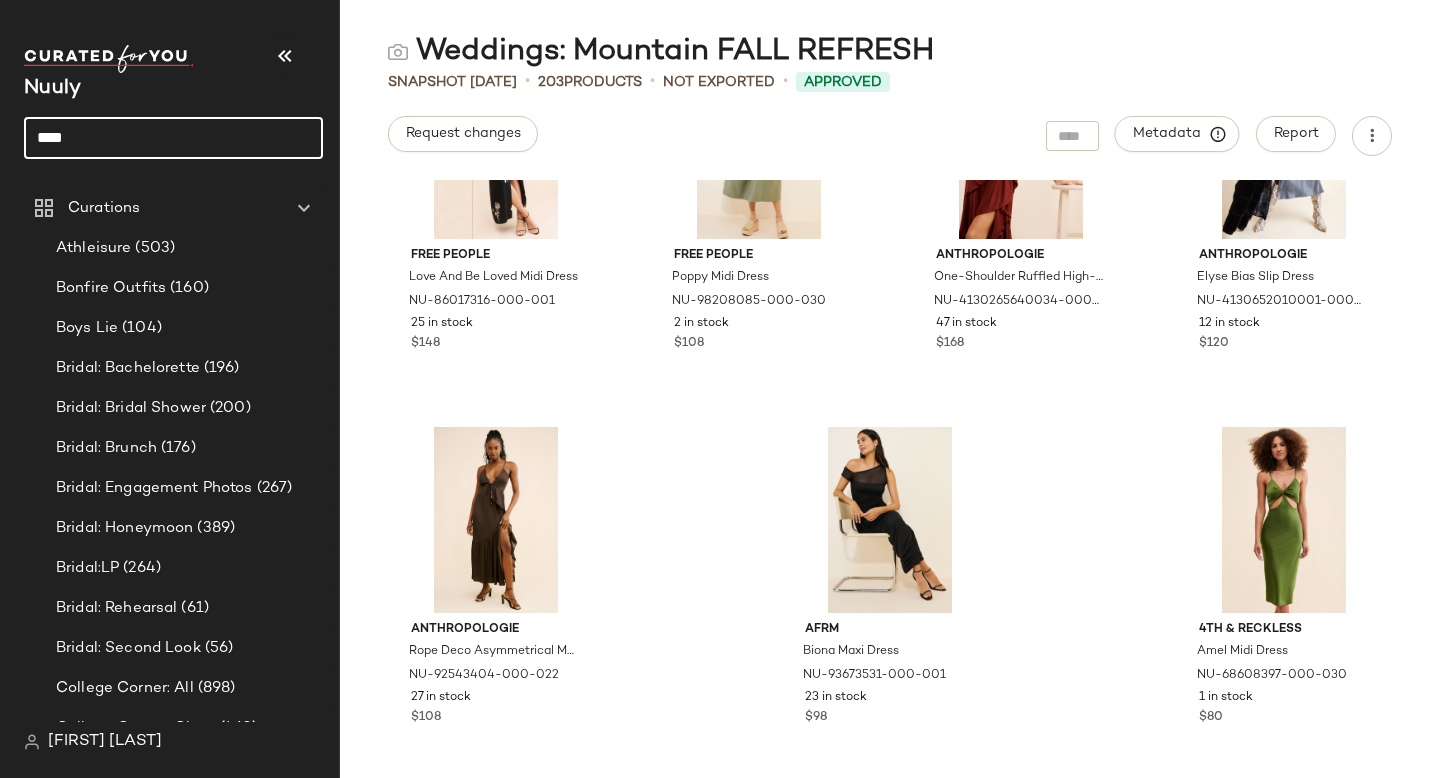 type on "****" 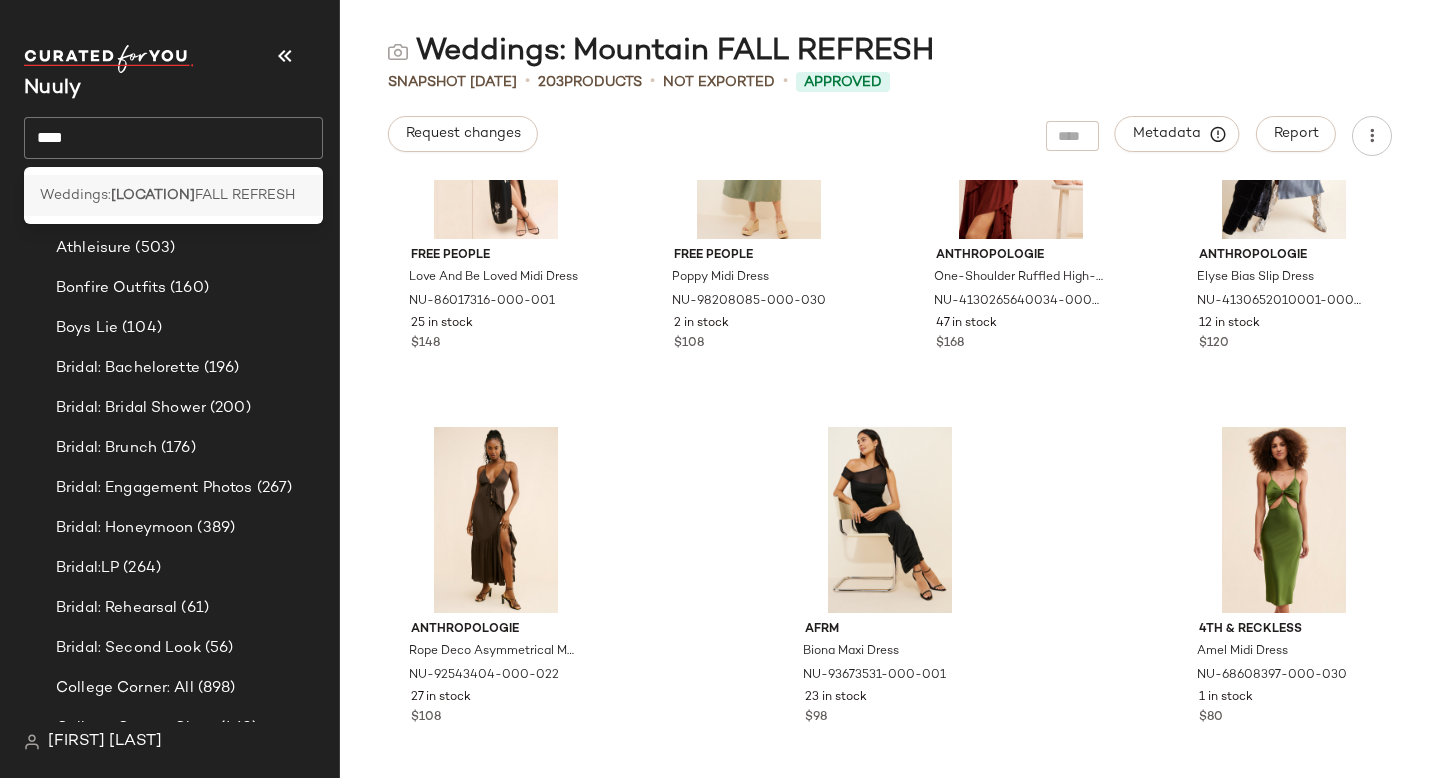 click on "Weddings:" at bounding box center (75, 195) 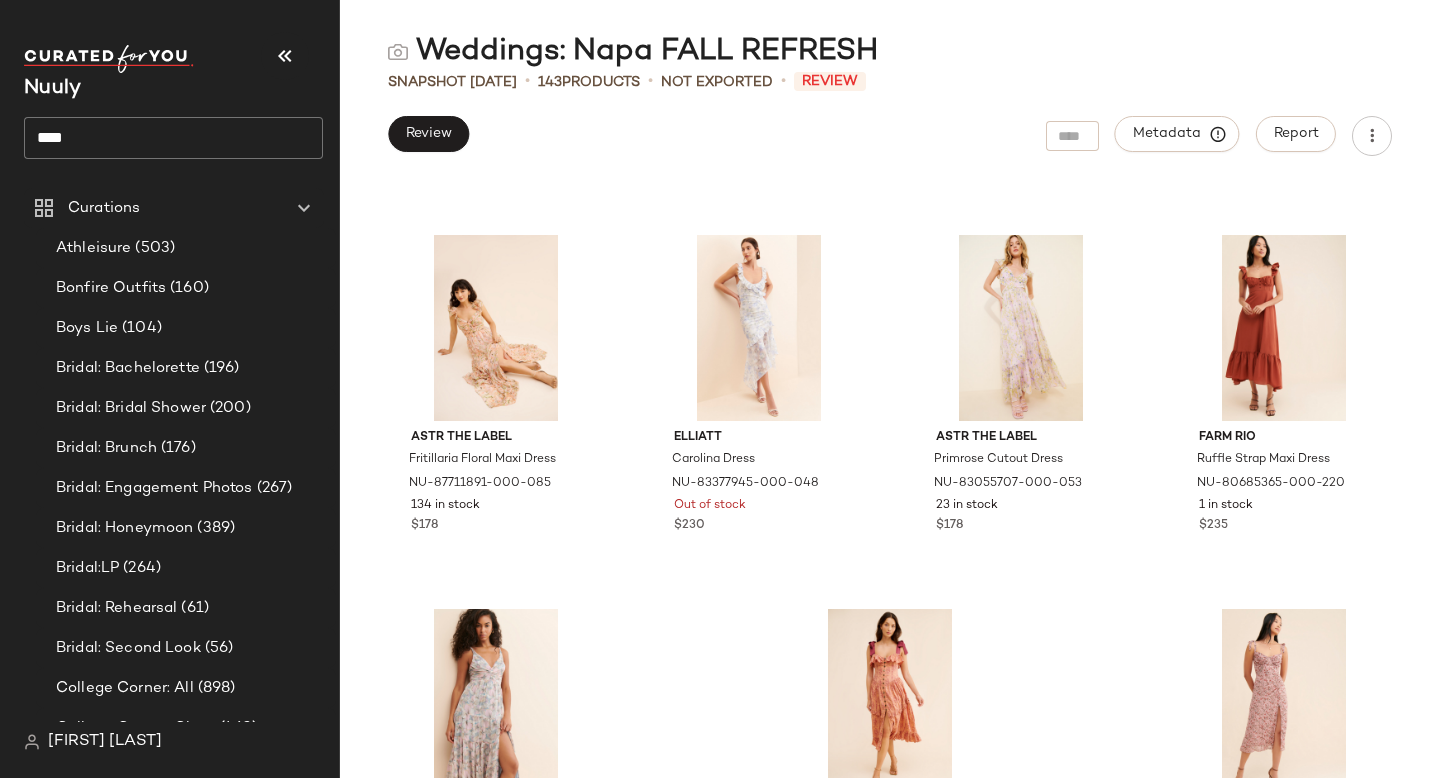 scroll, scrollTop: 12704, scrollLeft: 0, axis: vertical 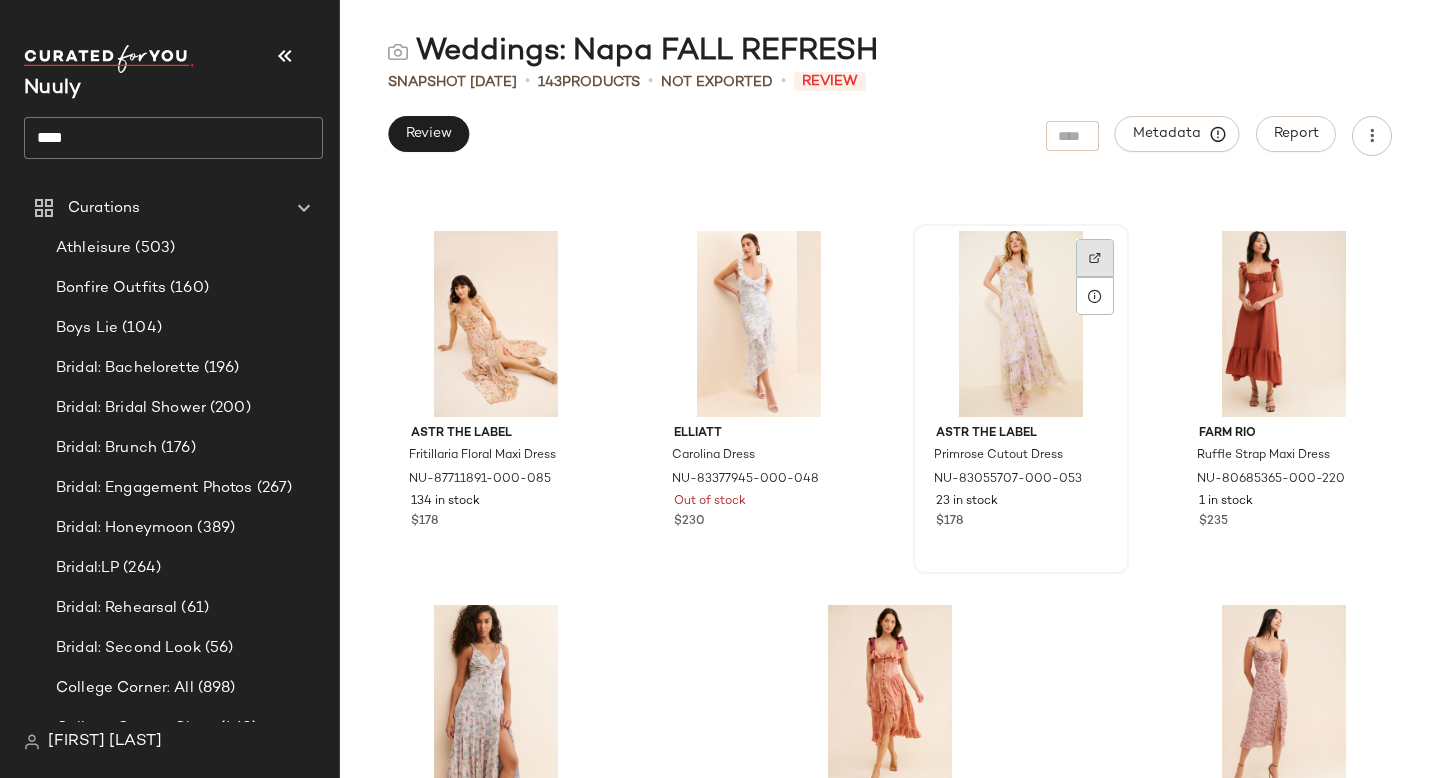 click 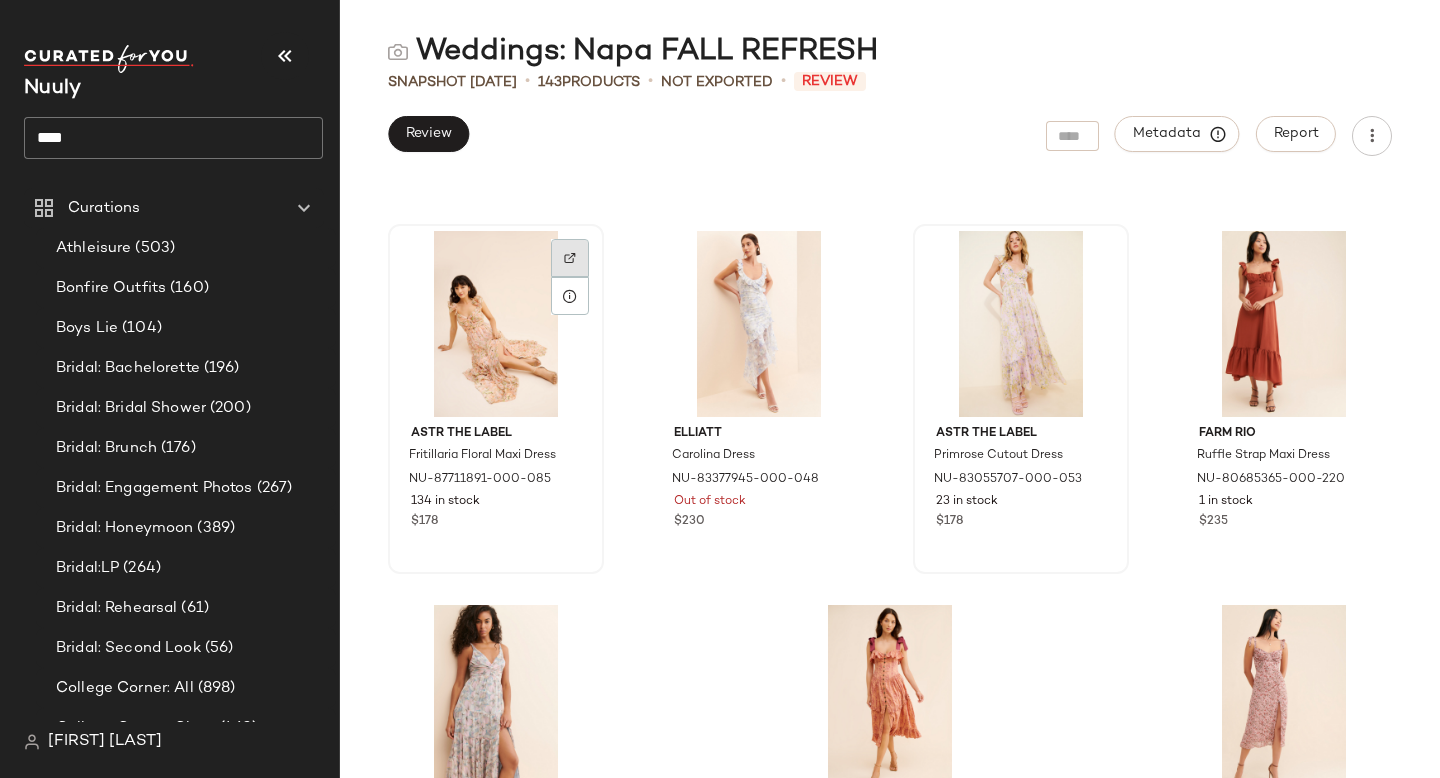 click 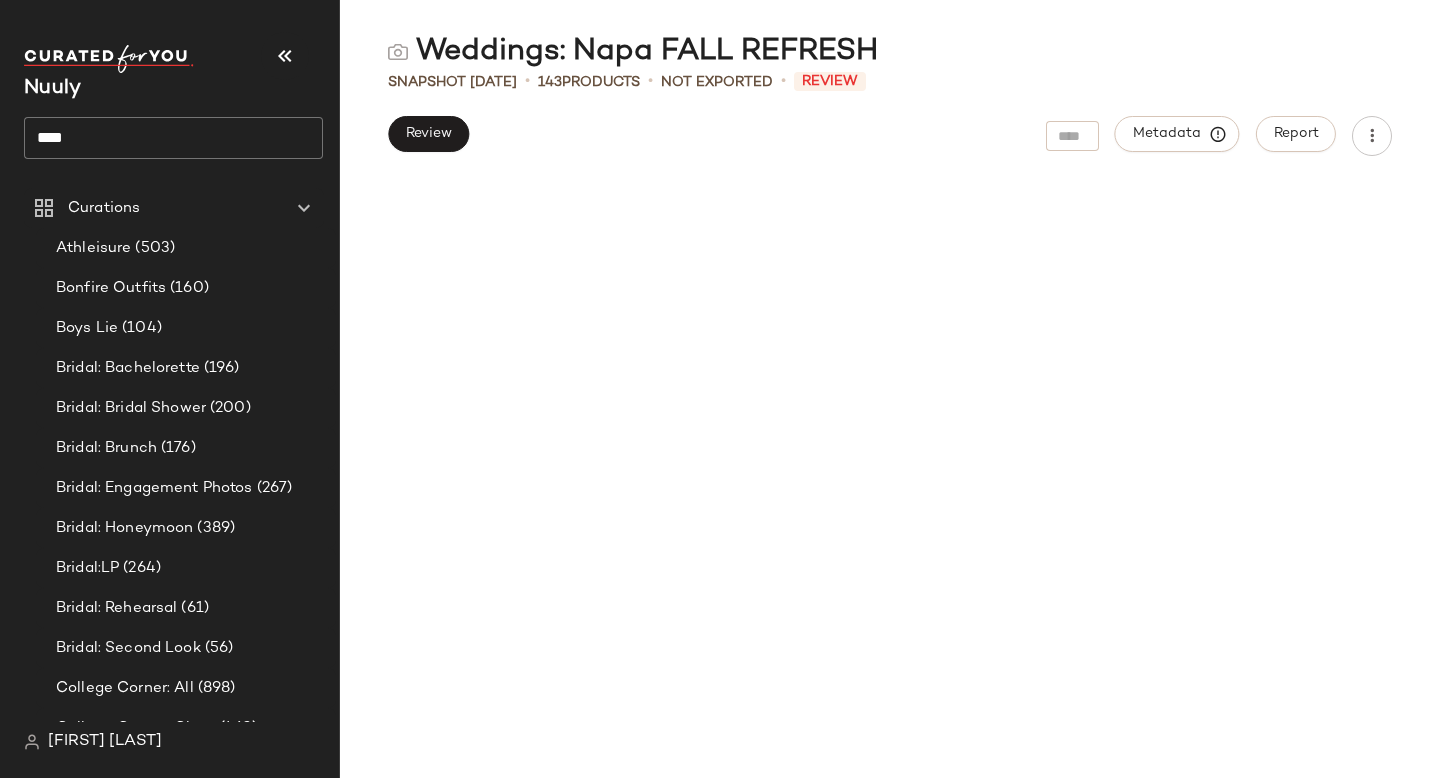 scroll, scrollTop: 0, scrollLeft: 0, axis: both 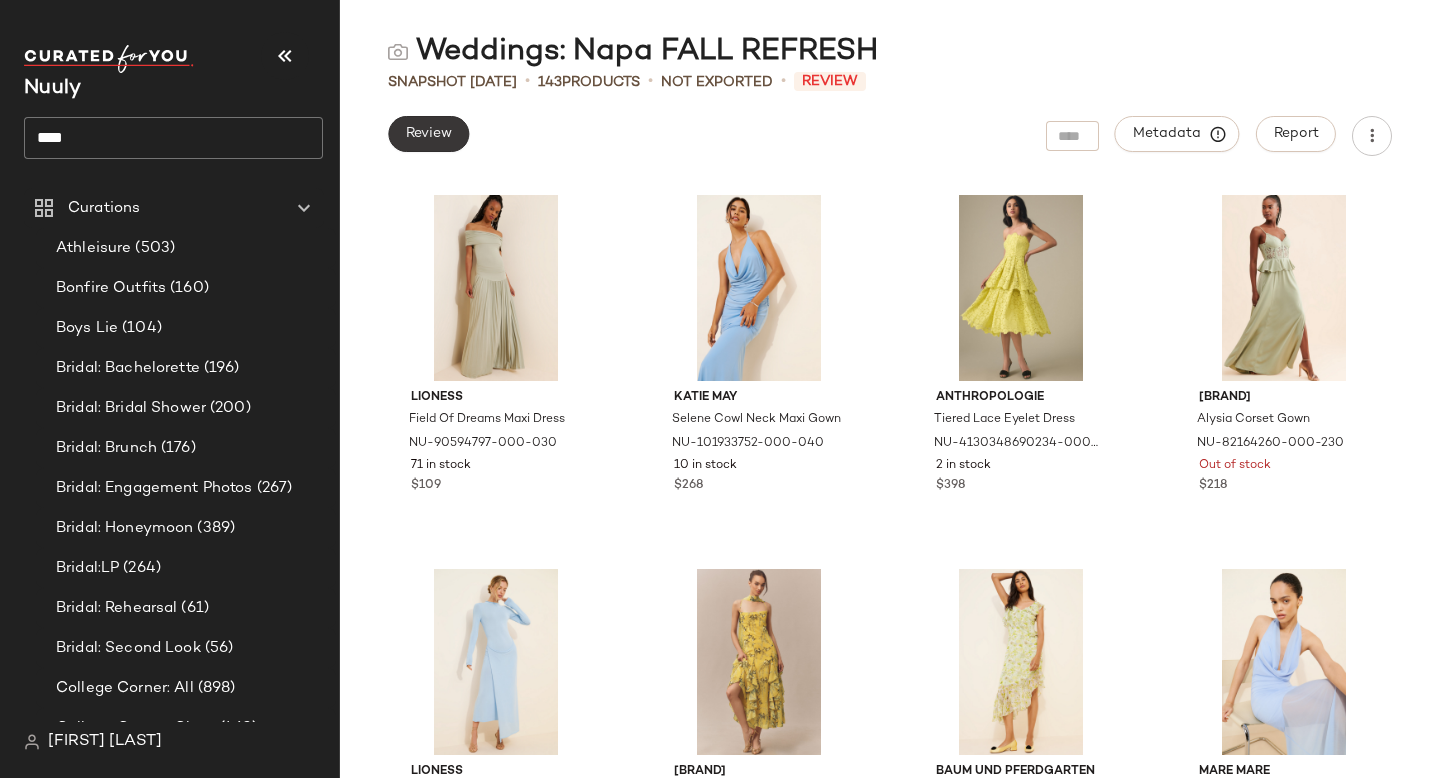 click on "Review" 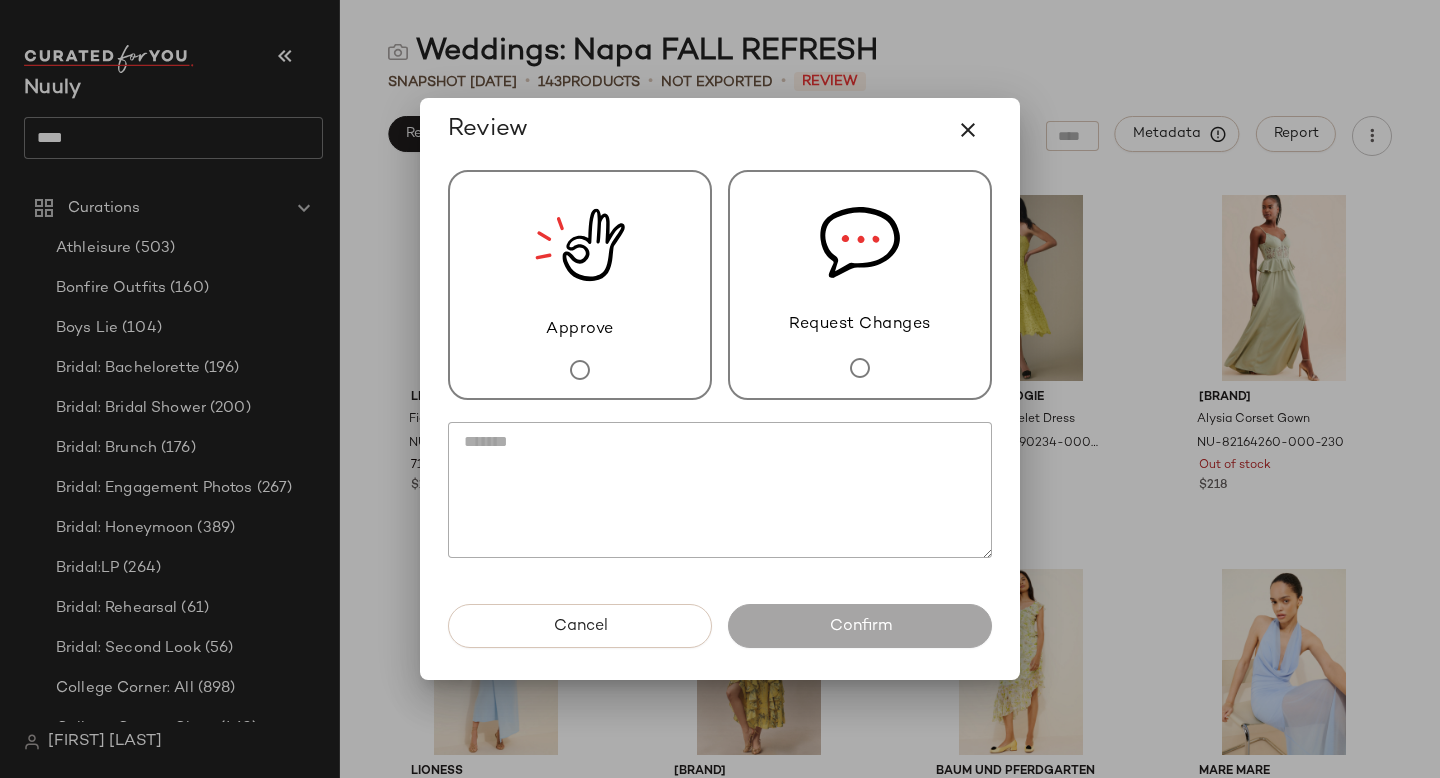 click 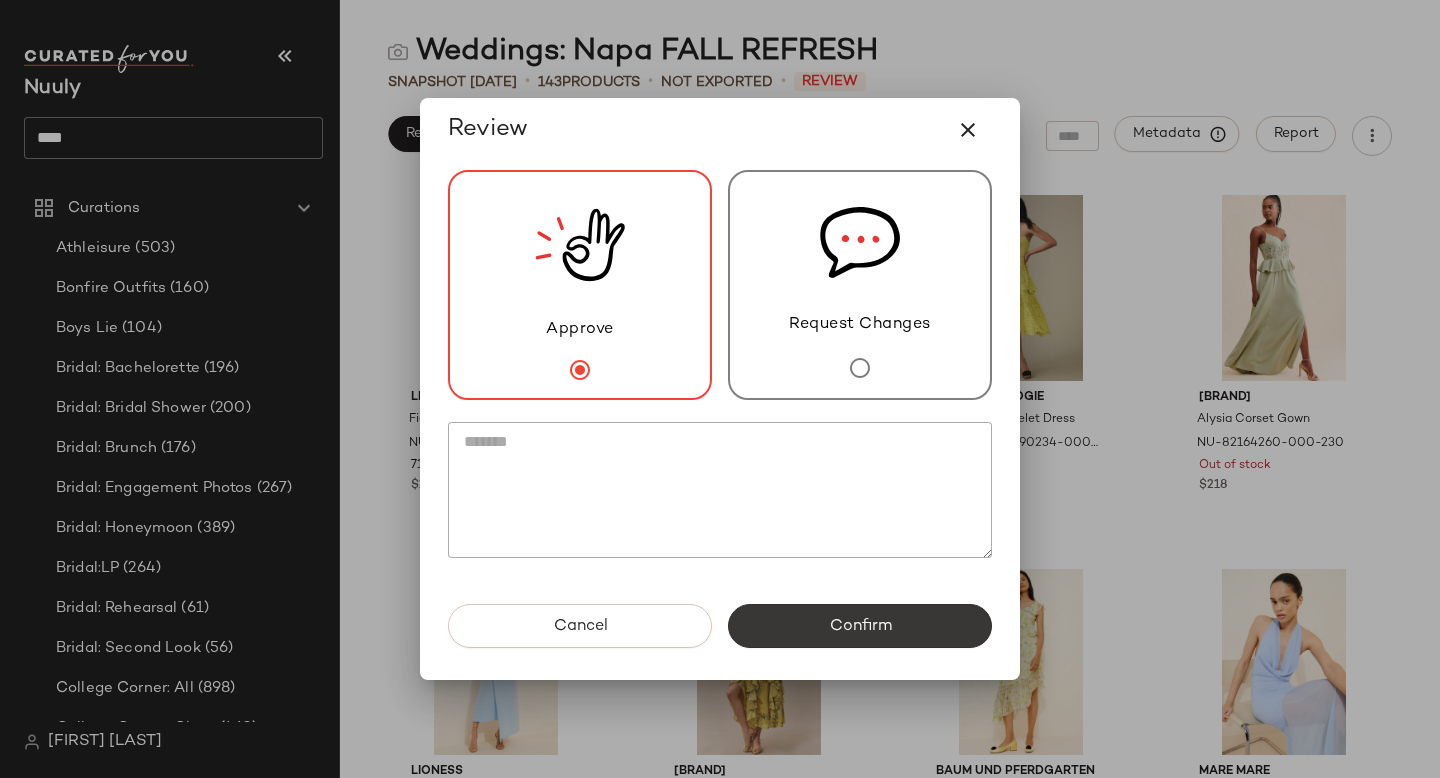 click on "Confirm" at bounding box center [860, 626] 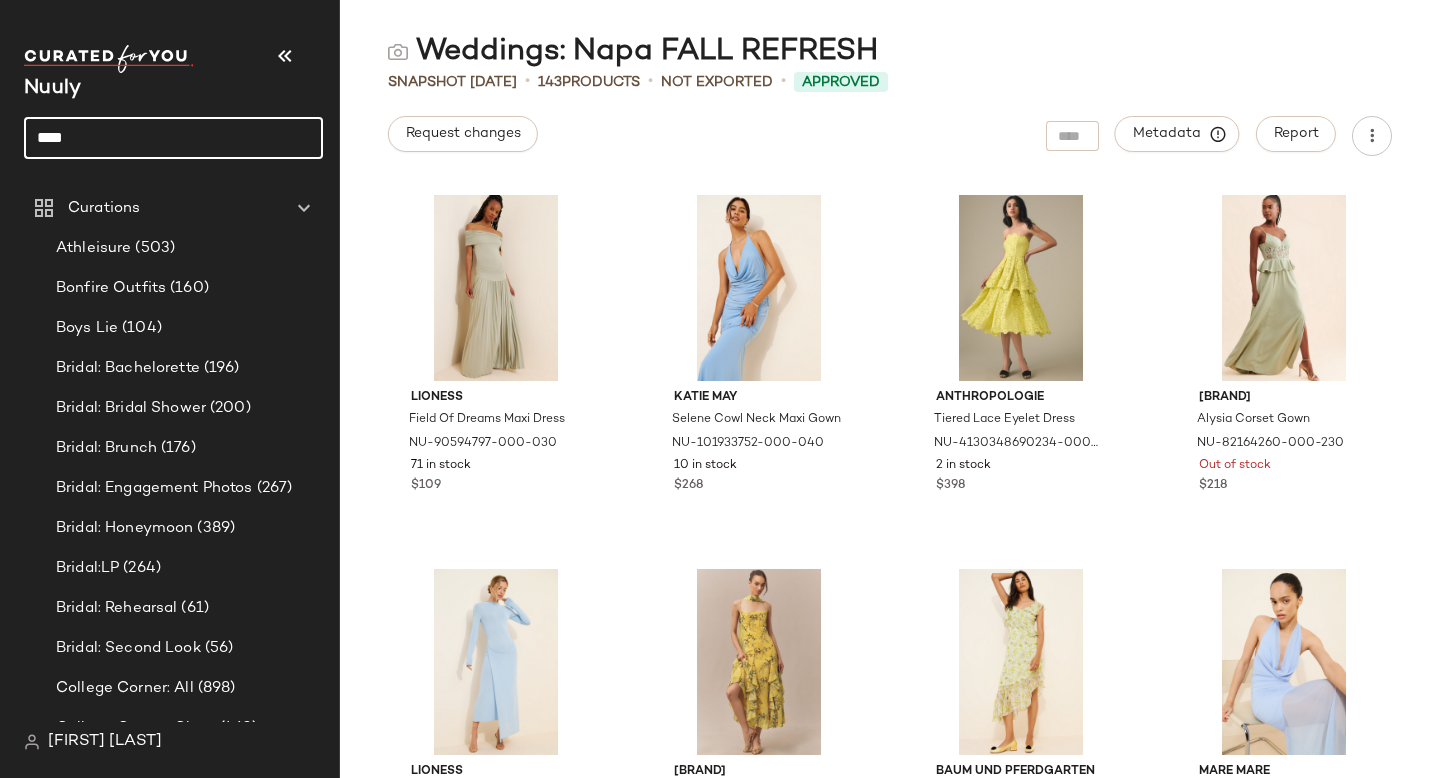drag, startPoint x: 106, startPoint y: 137, endPoint x: 0, endPoint y: 137, distance: 106 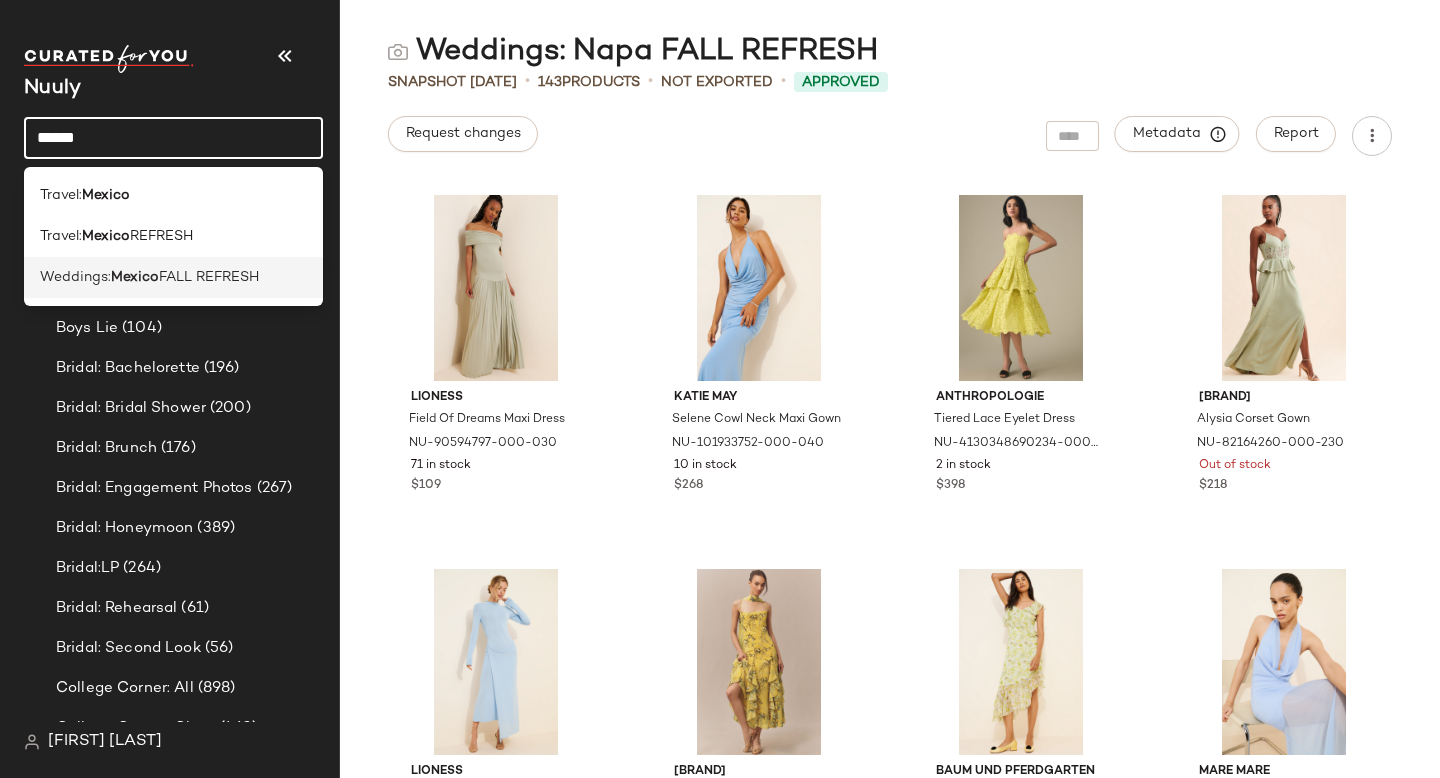 type on "******" 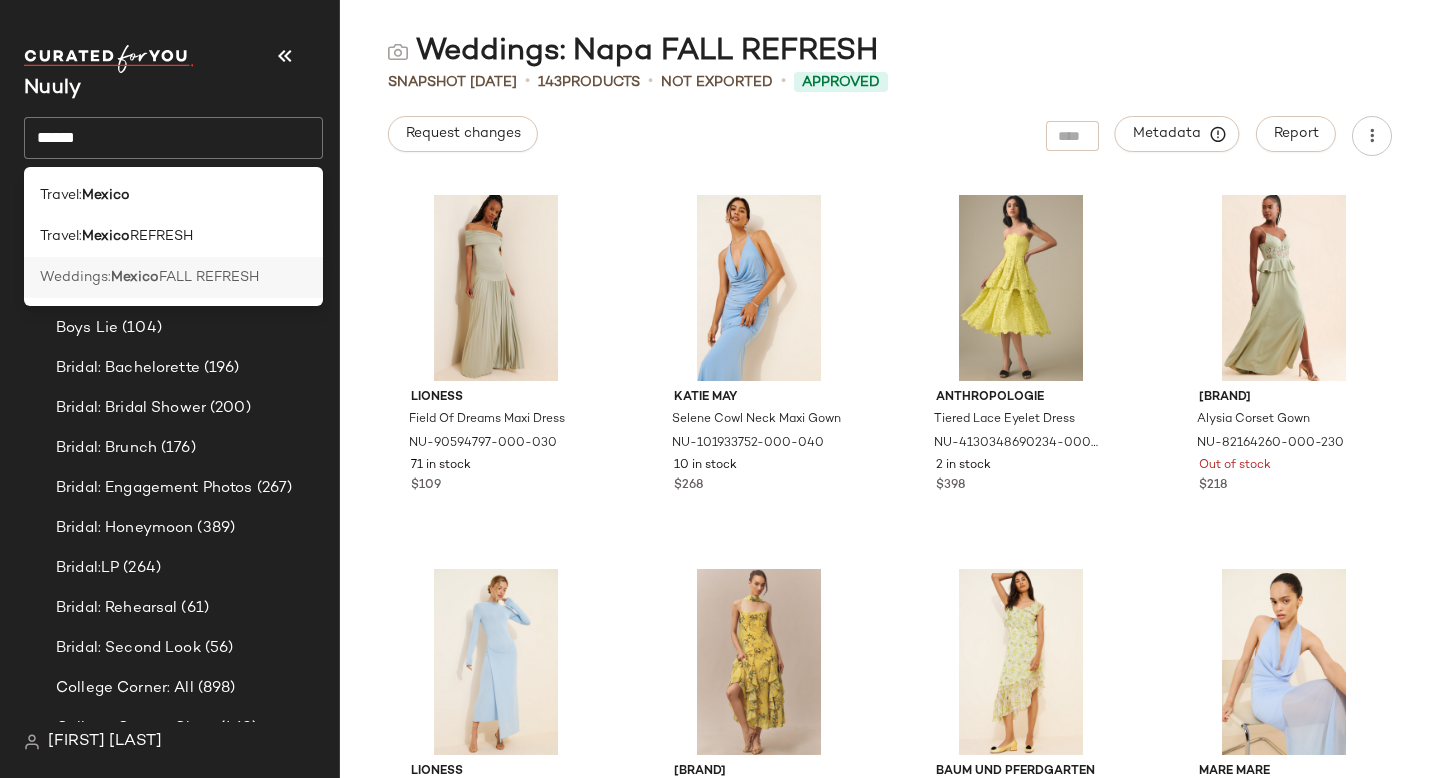 click on "Weddings:" at bounding box center (75, 277) 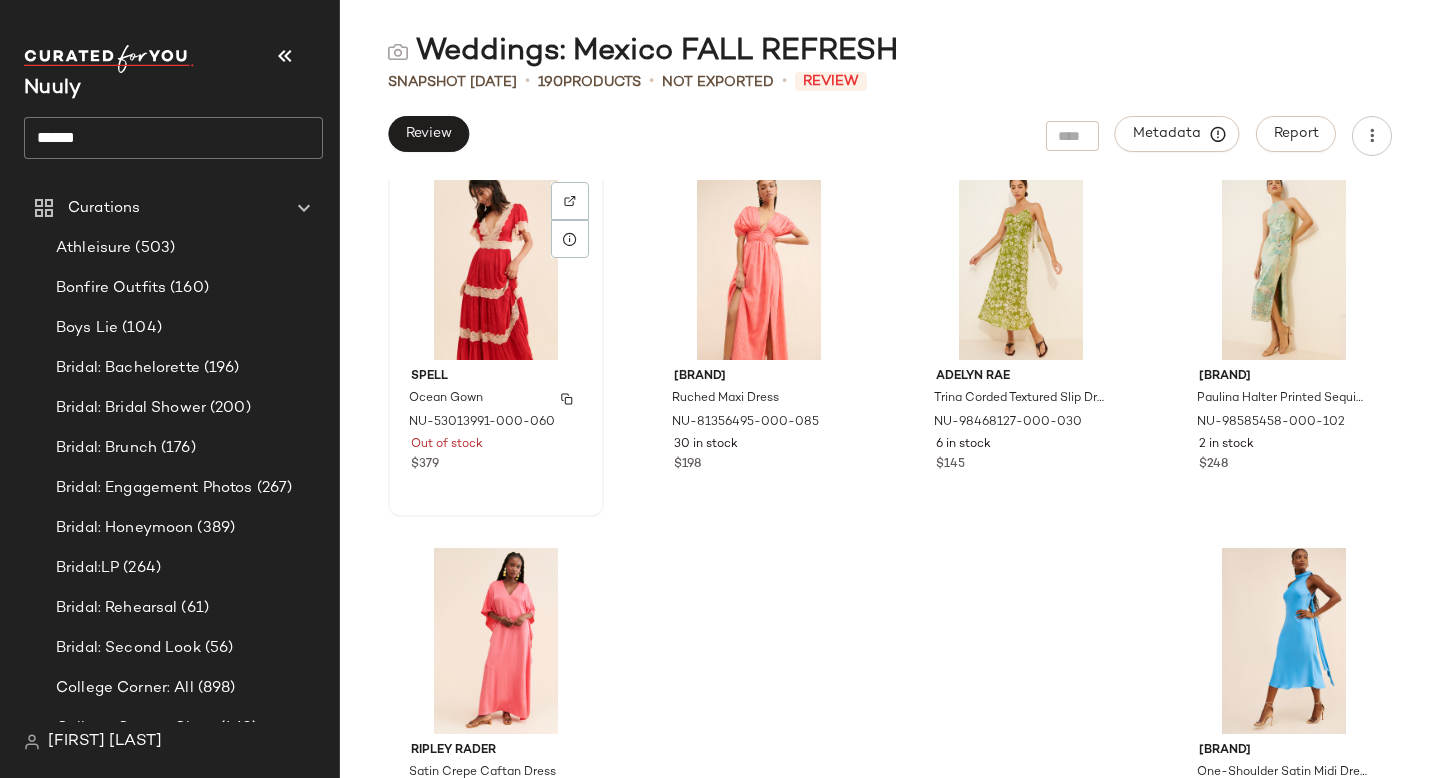 scroll, scrollTop: 17227, scrollLeft: 0, axis: vertical 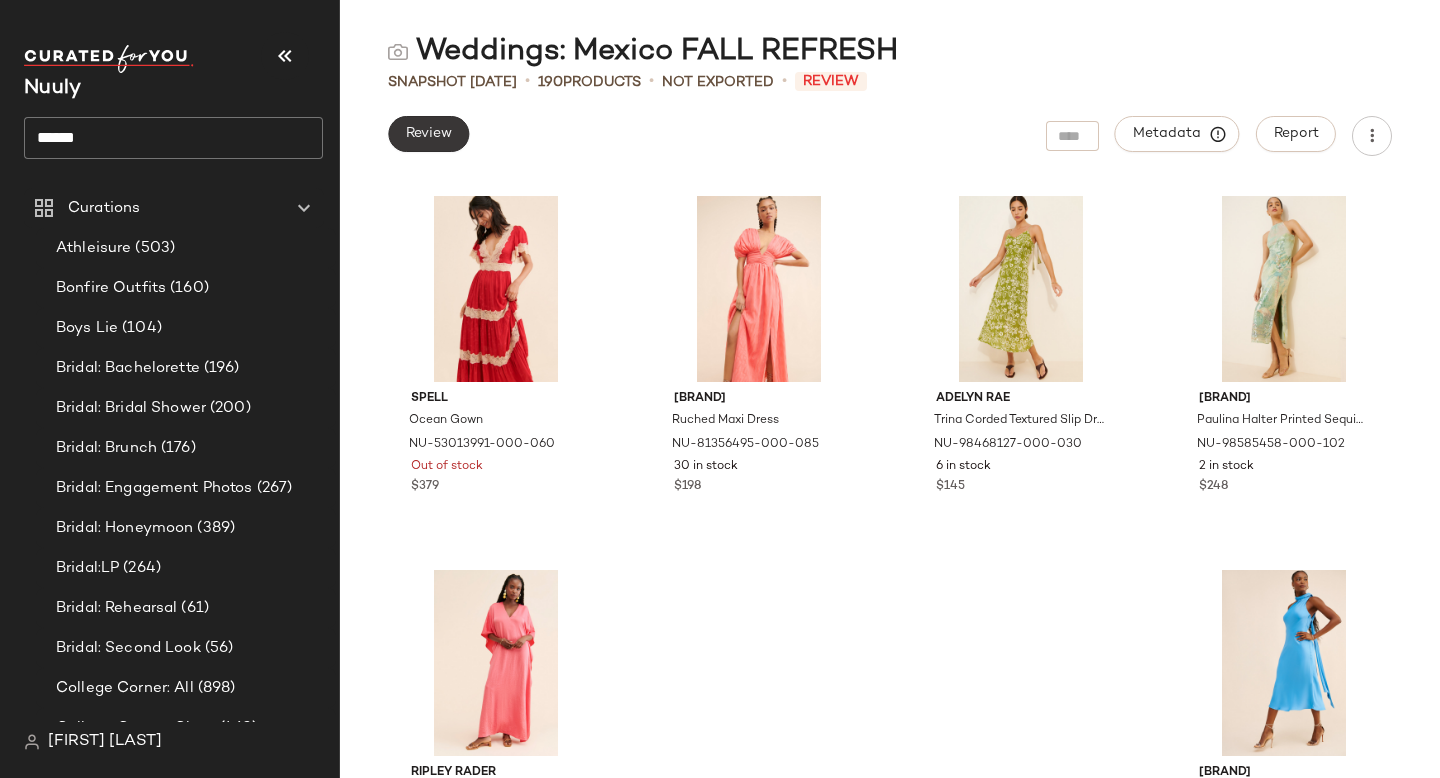 click on "Review" at bounding box center [428, 134] 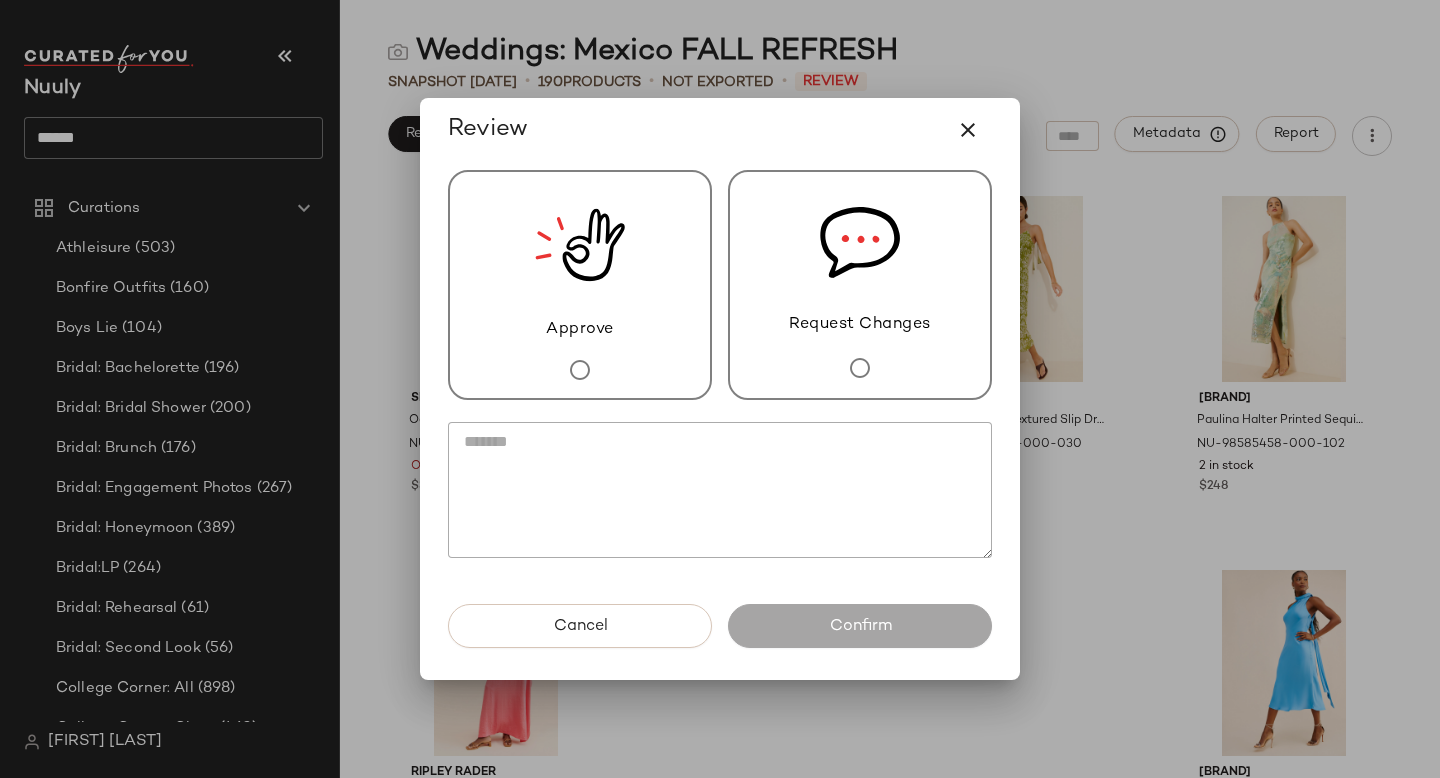 click 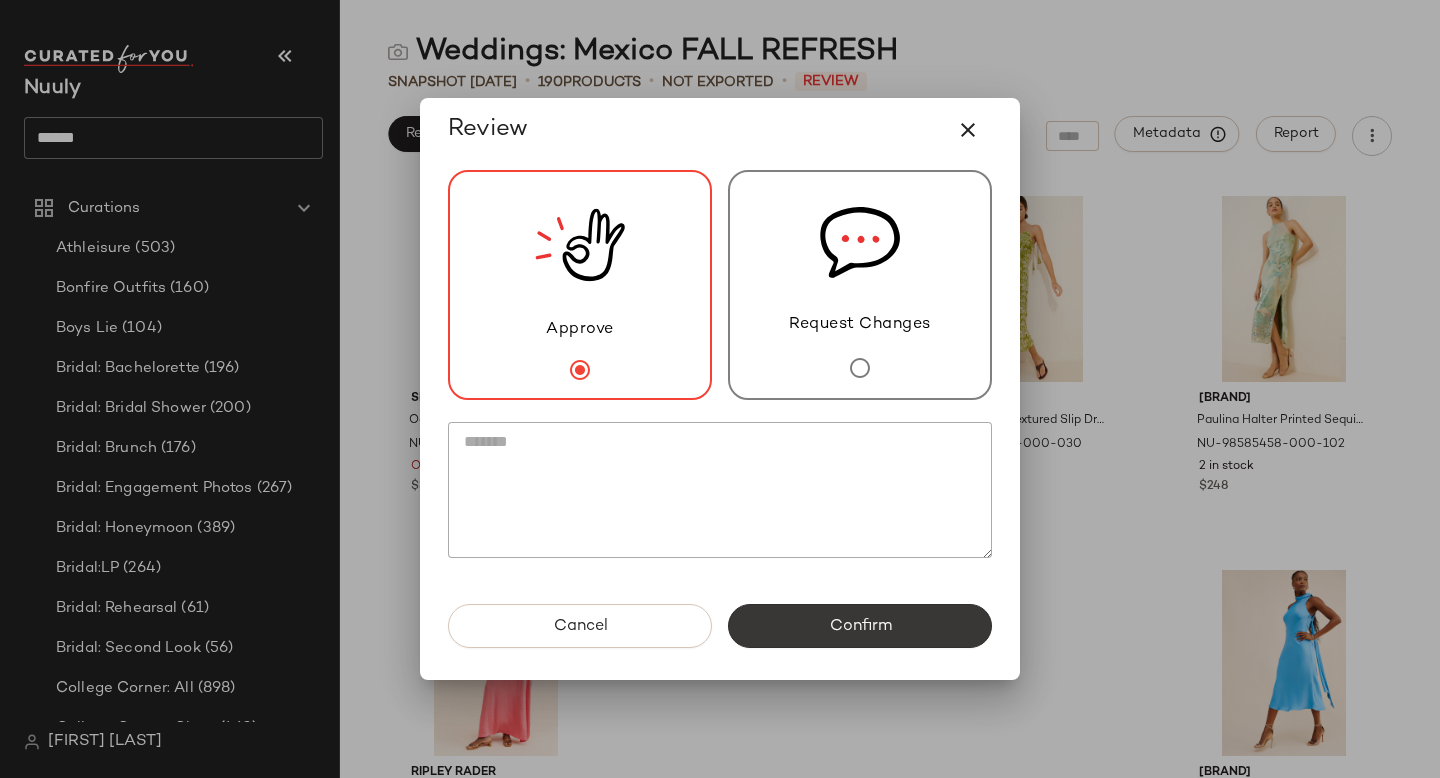 click on "Confirm" at bounding box center [860, 626] 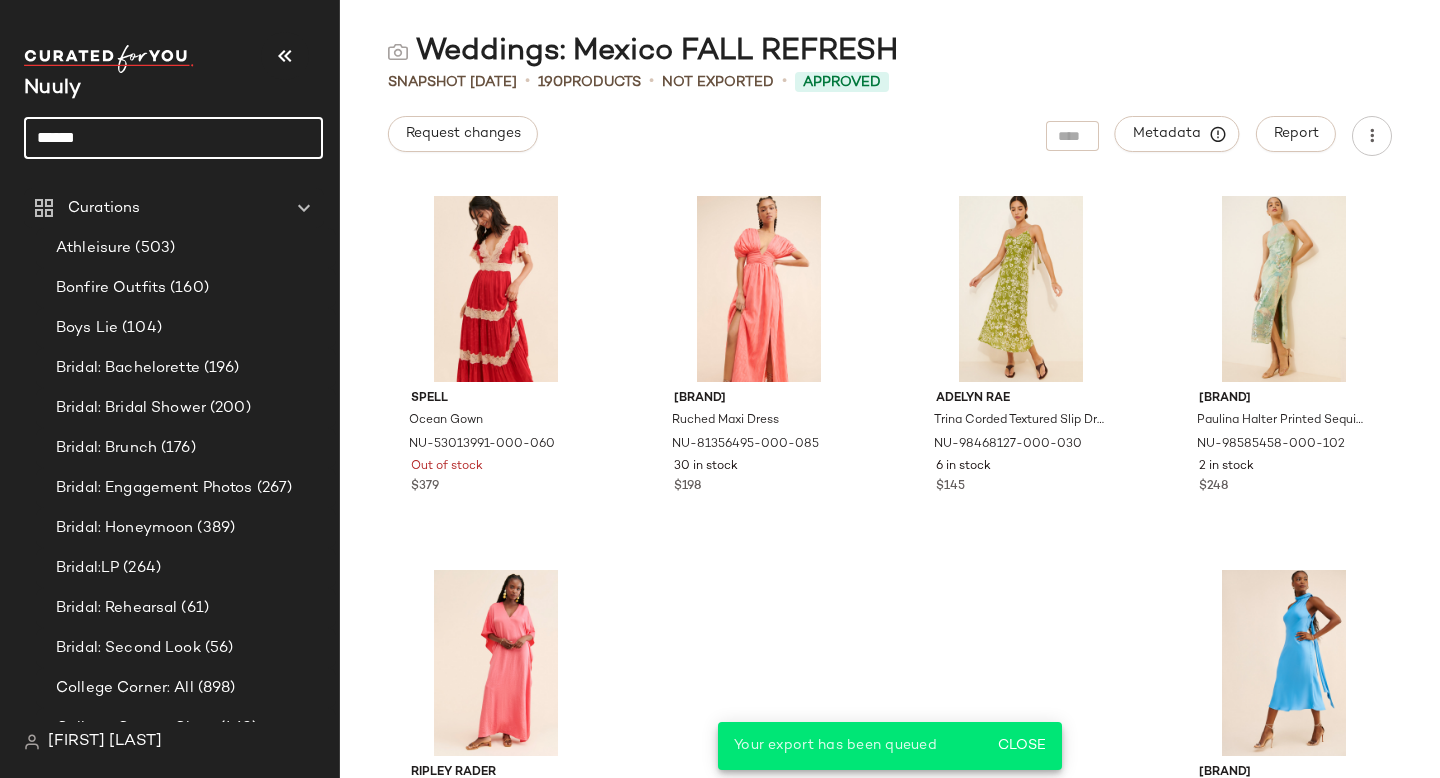 drag, startPoint x: 126, startPoint y: 143, endPoint x: 0, endPoint y: 141, distance: 126.01587 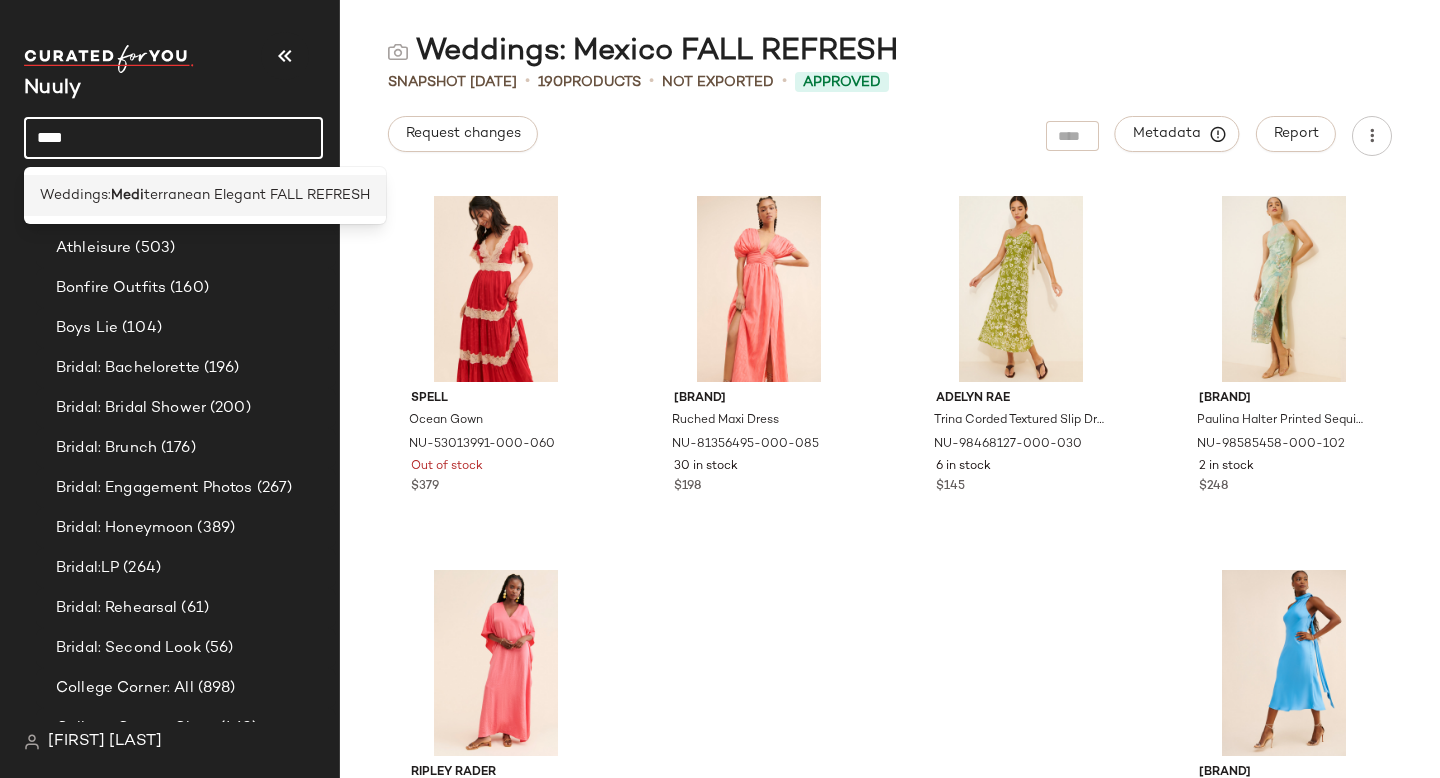 type on "****" 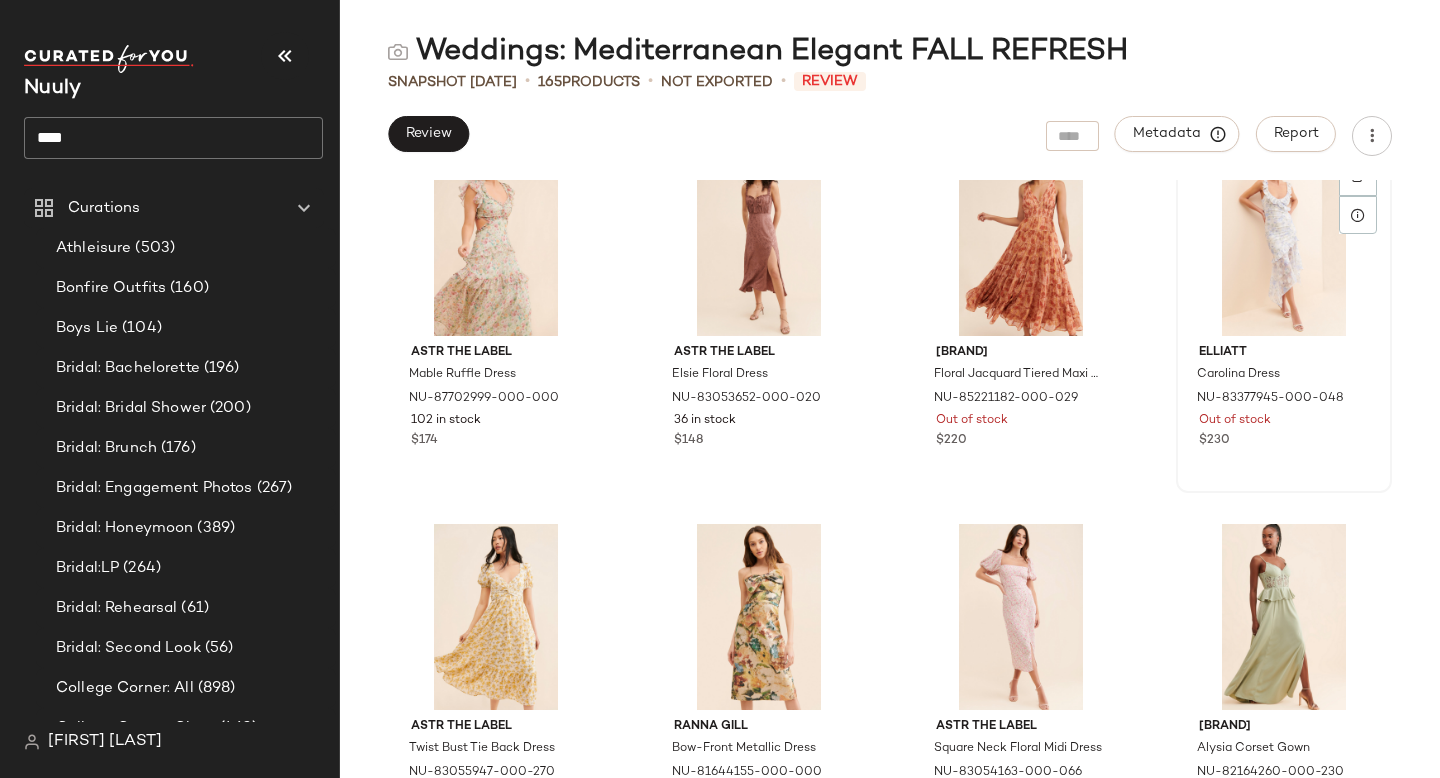 scroll, scrollTop: 4107, scrollLeft: 0, axis: vertical 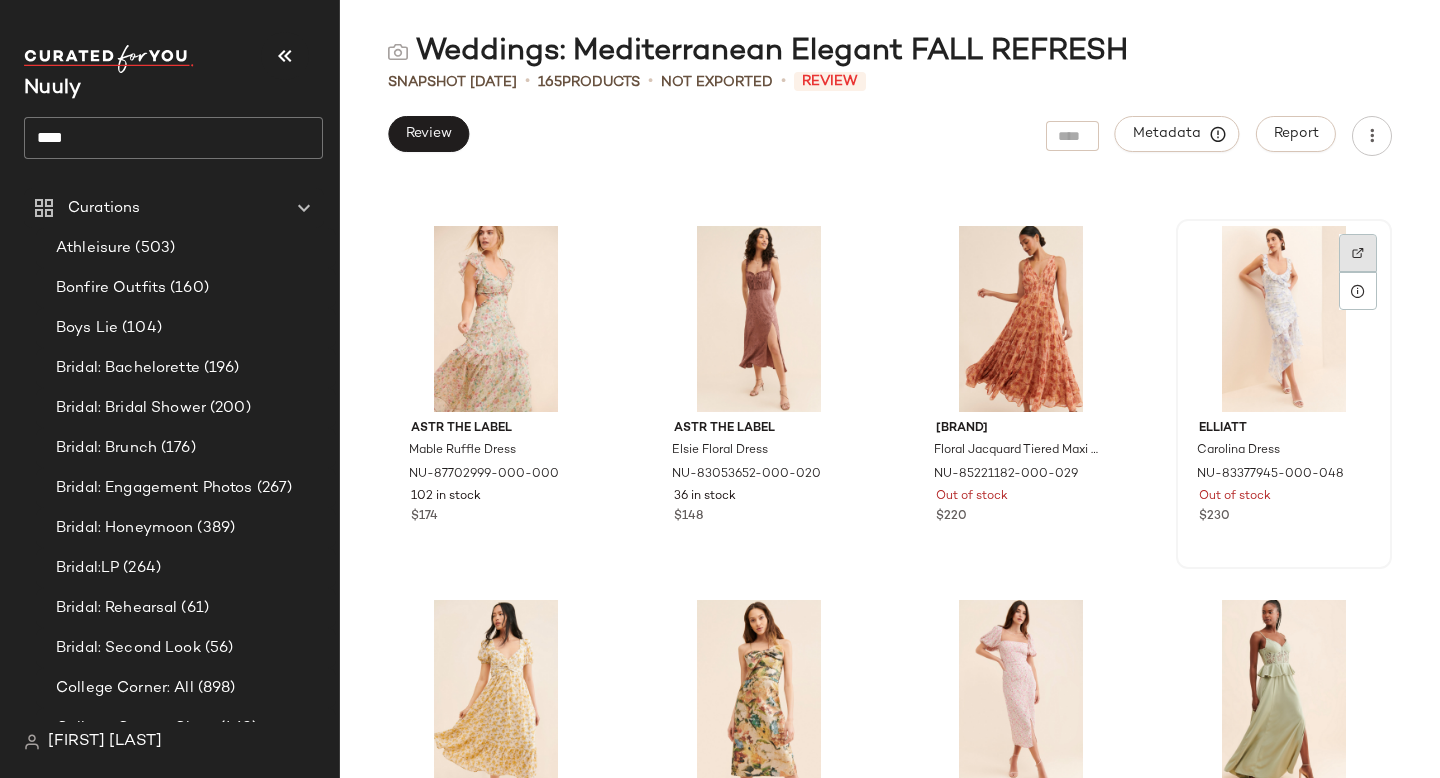click 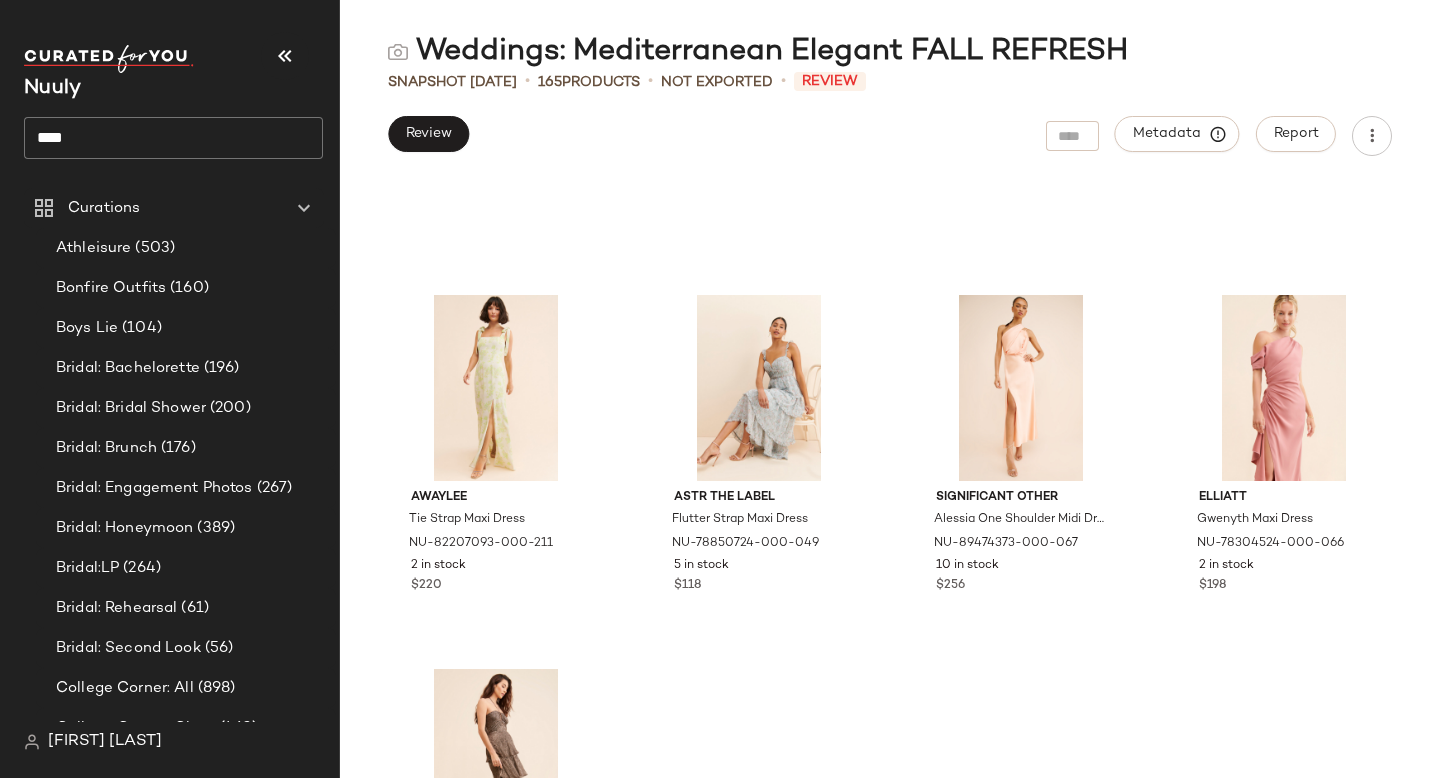 scroll, scrollTop: 14883, scrollLeft: 0, axis: vertical 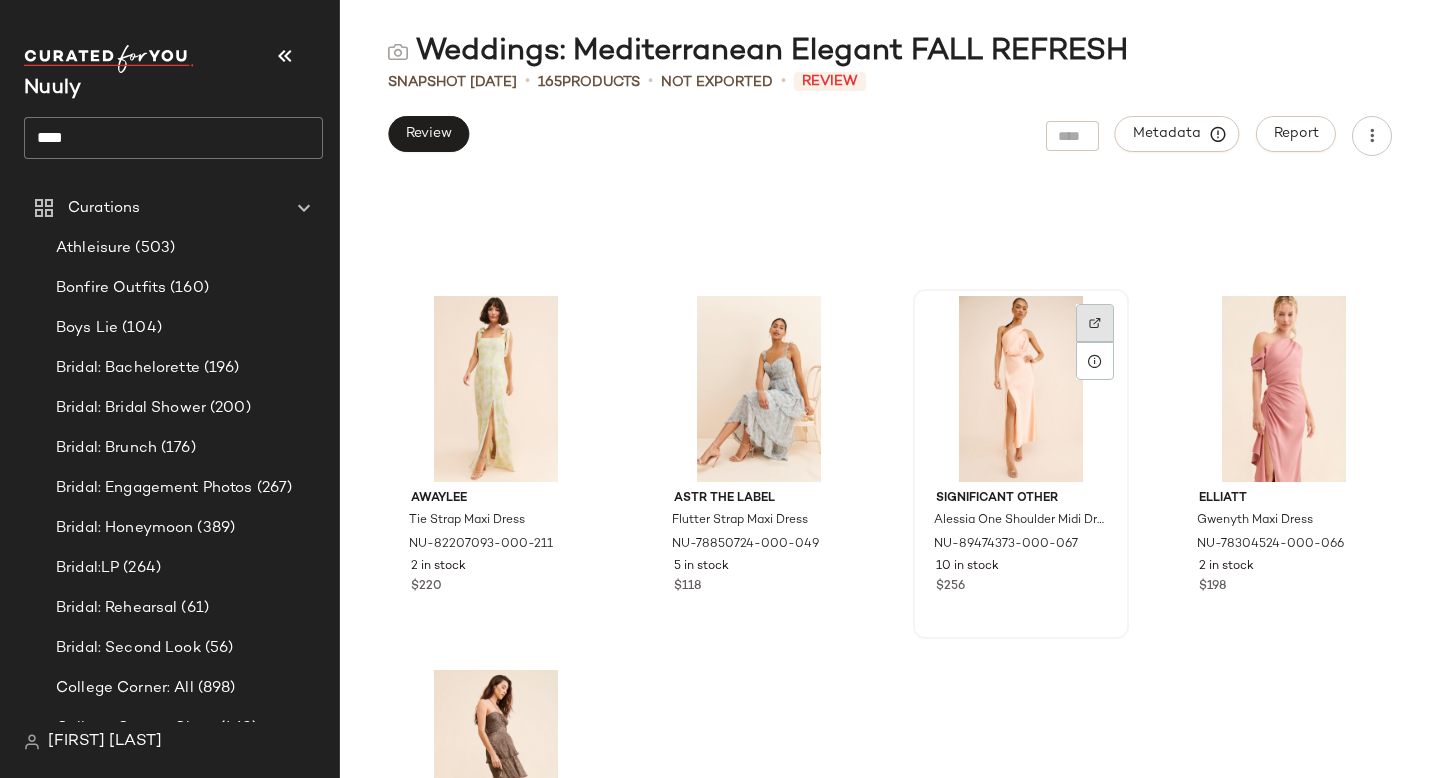click 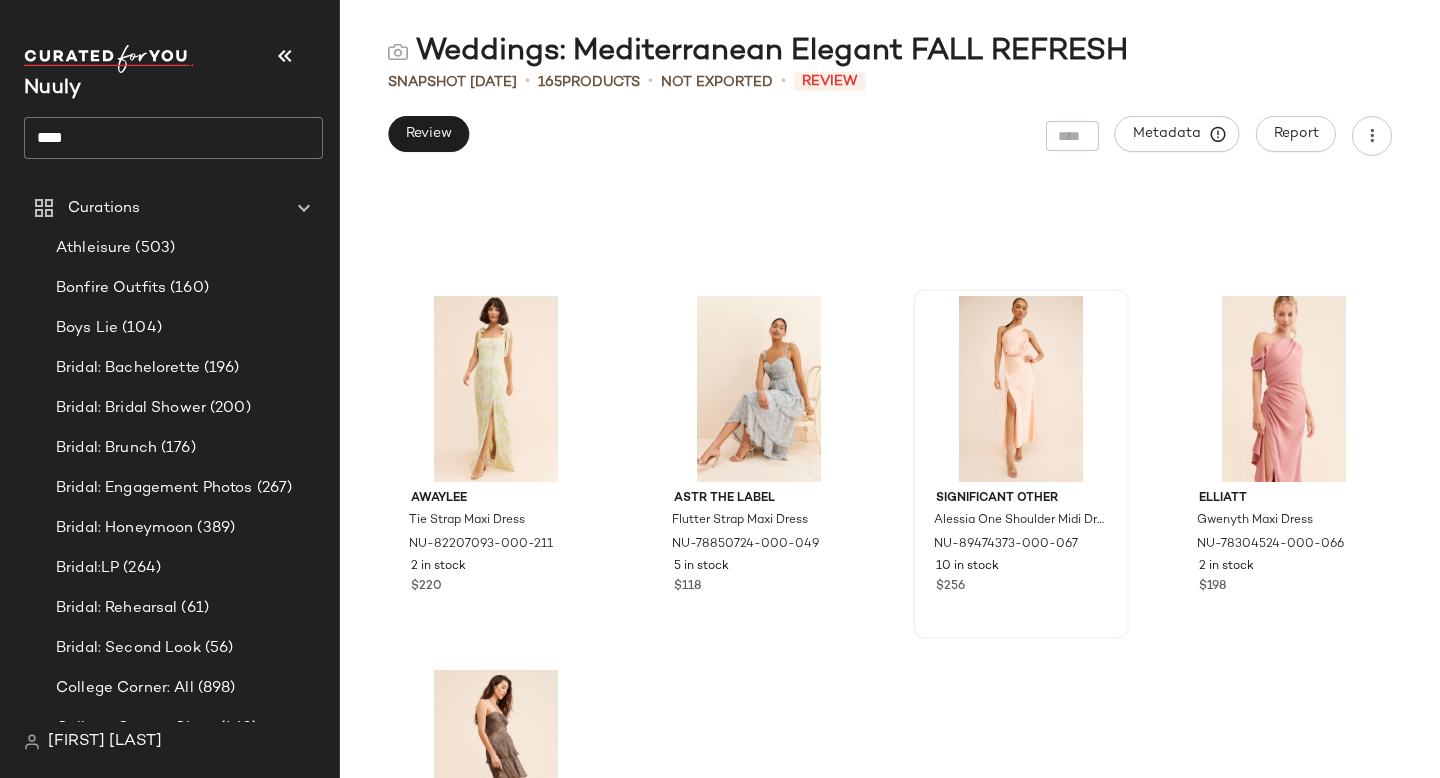 click on "Weddings: Mediterranean Elegant FALL REFRESH Snapshot [DATE] • 165 Products • Not Exported • Review Review Metadata Report Awaylee Tie Strap Maxi Dress NU-82207093-000-211 2 in stock $220 ASTR The Label Flutter Strap Maxi Dress NU-78850724-000-049 5 in stock $118 Significant Other Alessia One Shoulder Midi Dress NU-89474373-000-067 10 in stock $256 Elliatt Gwenyth Maxi Dress NU-78304524-000-066 2 in stock $198 Yumi Kim Serenity Tiered Dress NU-81400590-000-070 1 in stock $258" at bounding box center [890, 405] 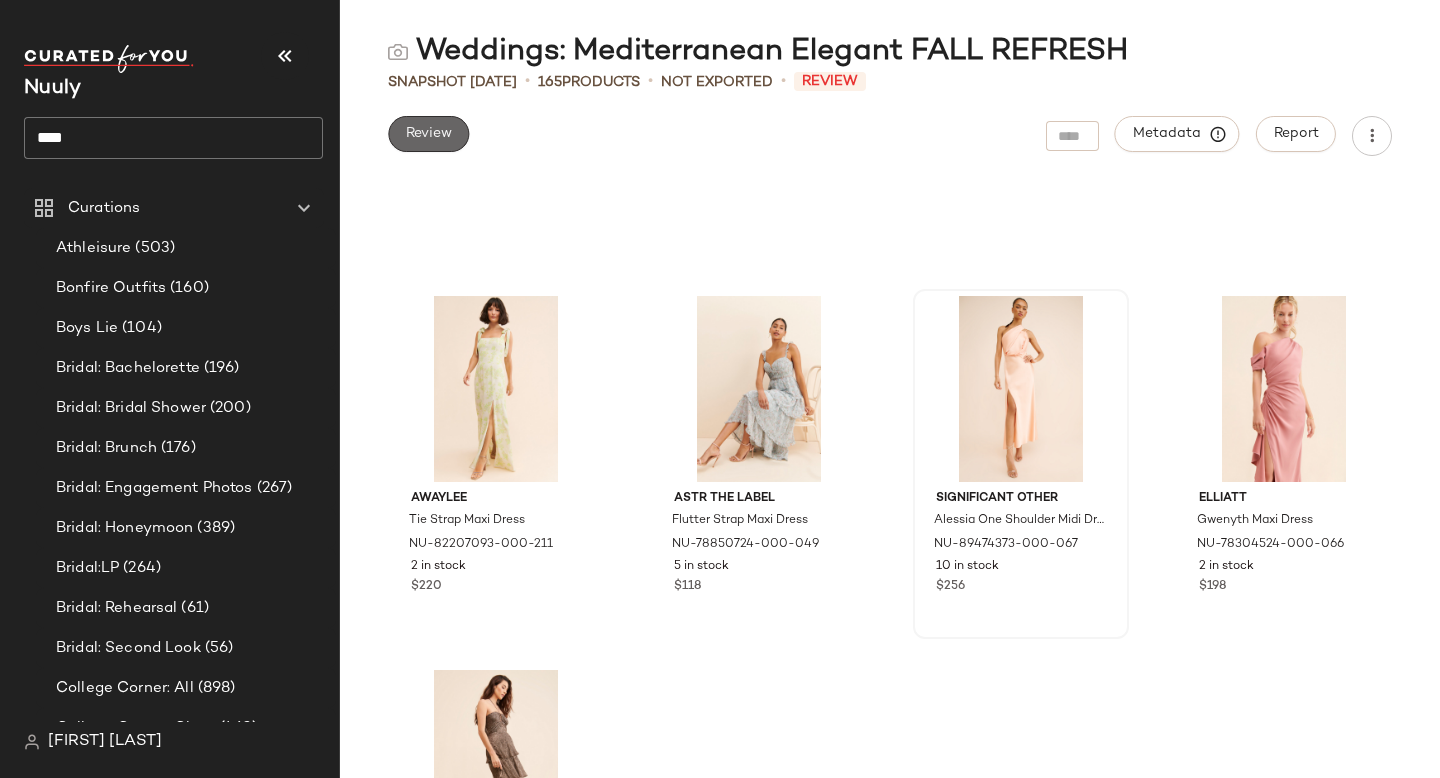 click on "Review" 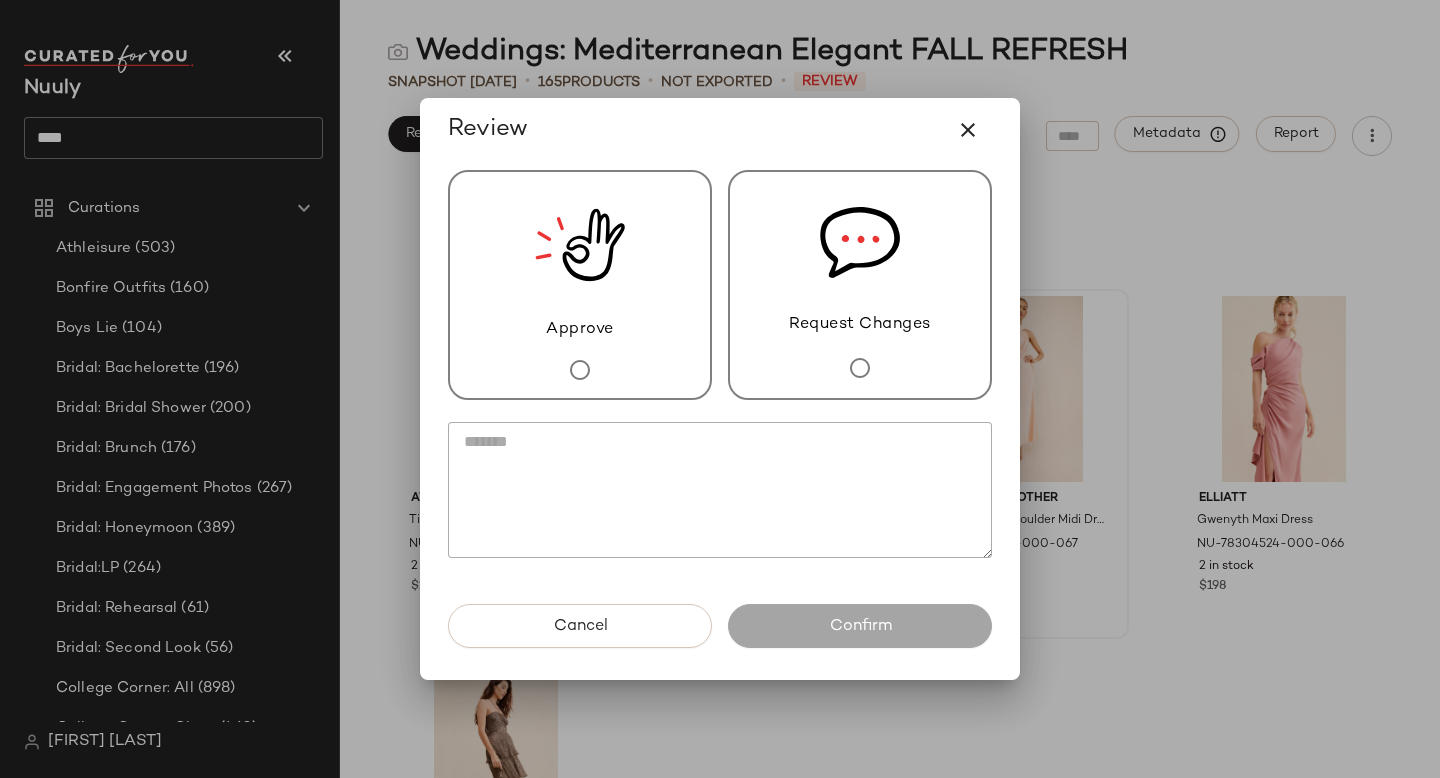 click on "Approve" at bounding box center (580, 285) 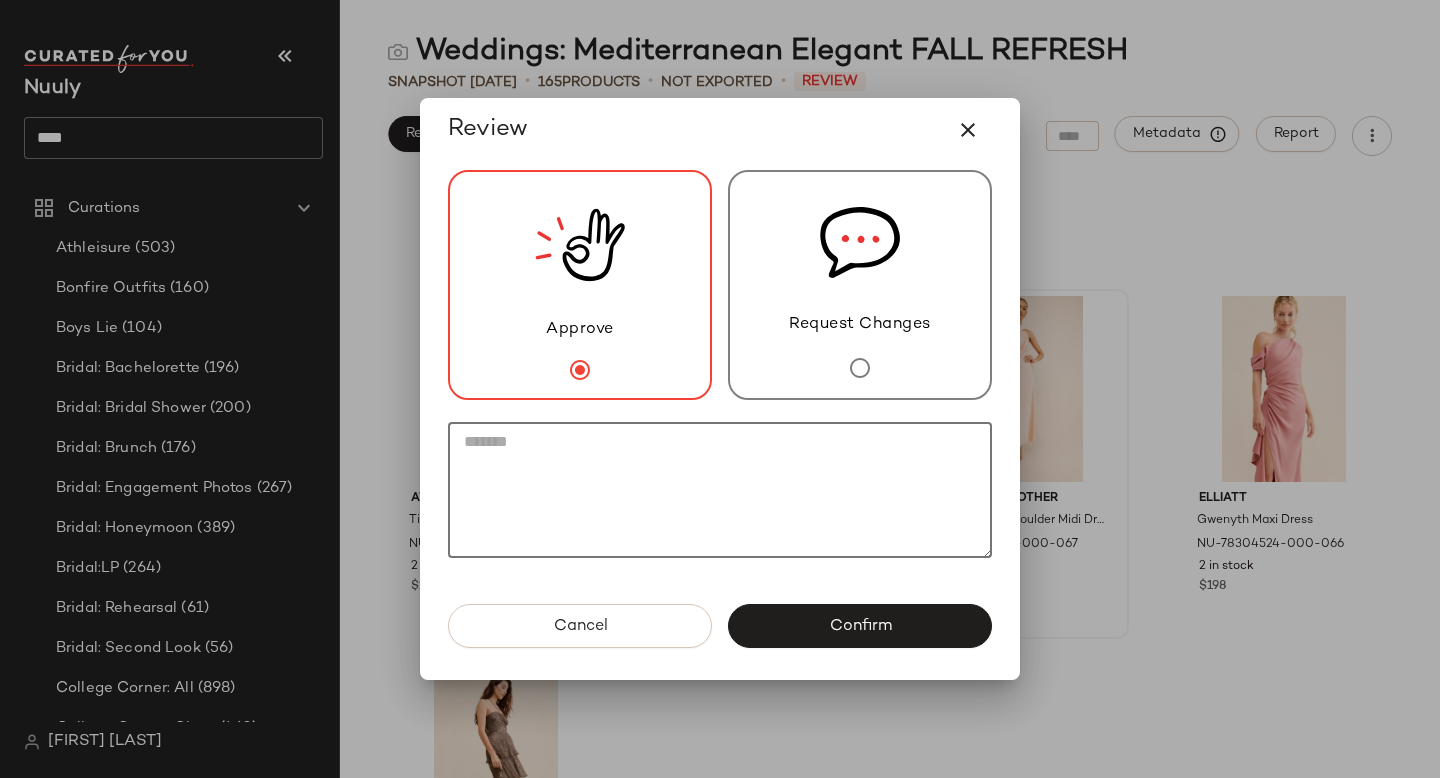 click 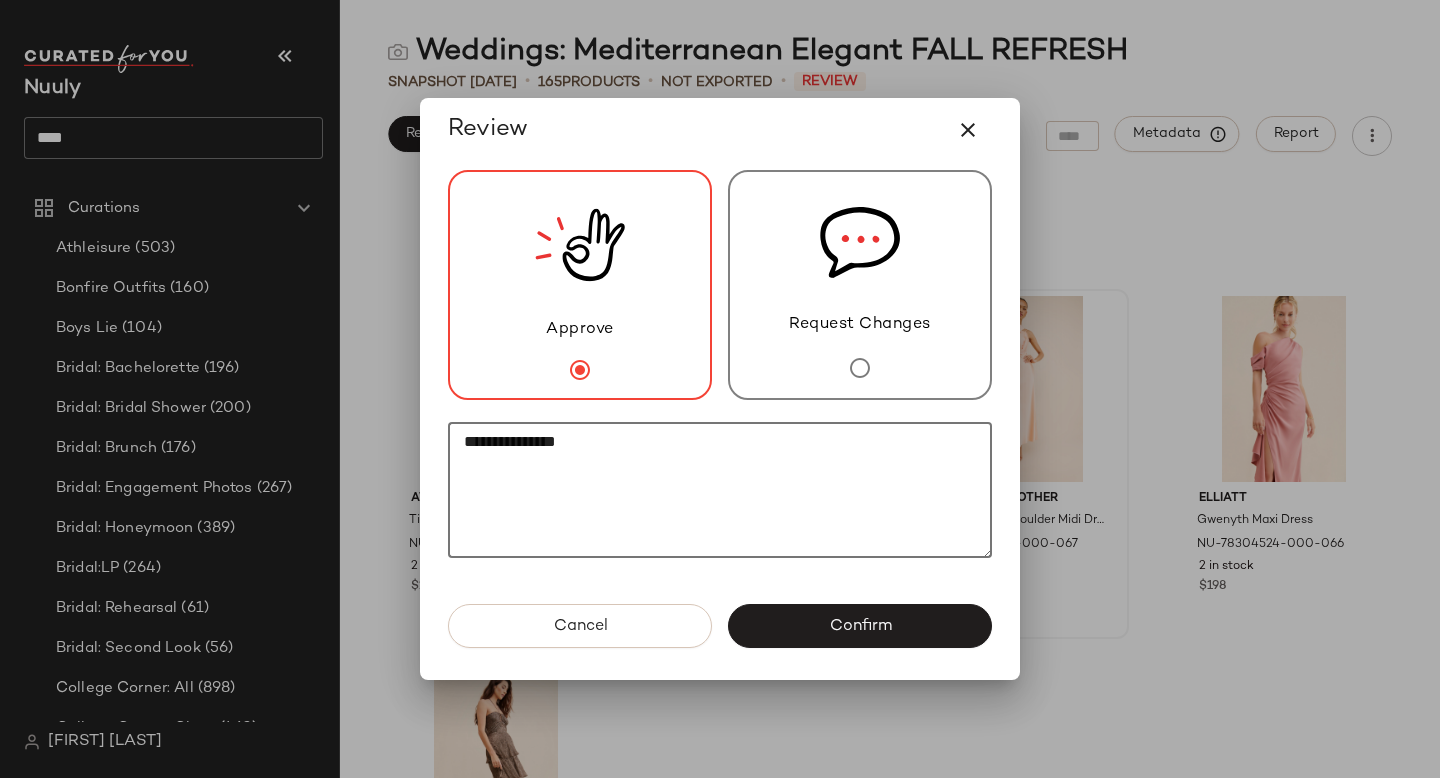 paste on "********" 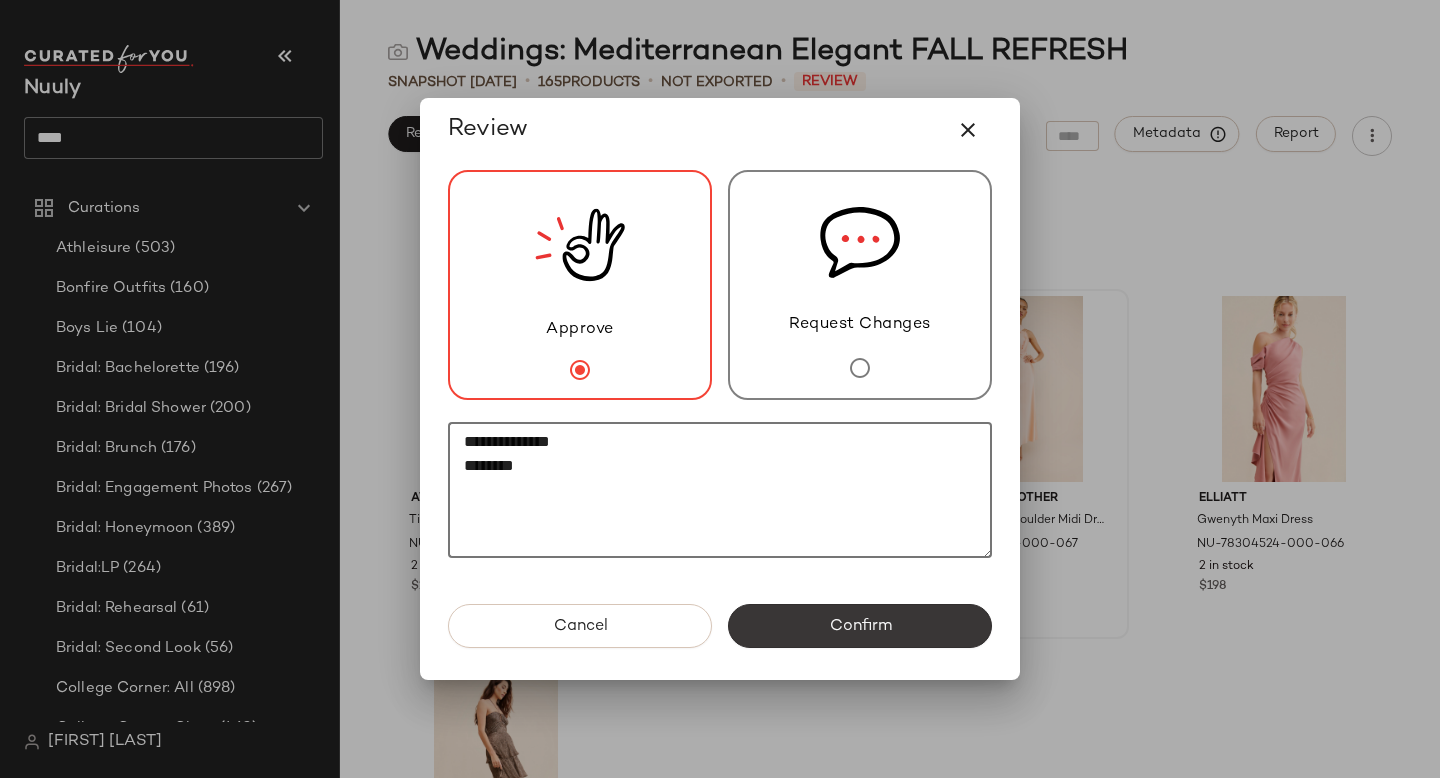 type on "**********" 